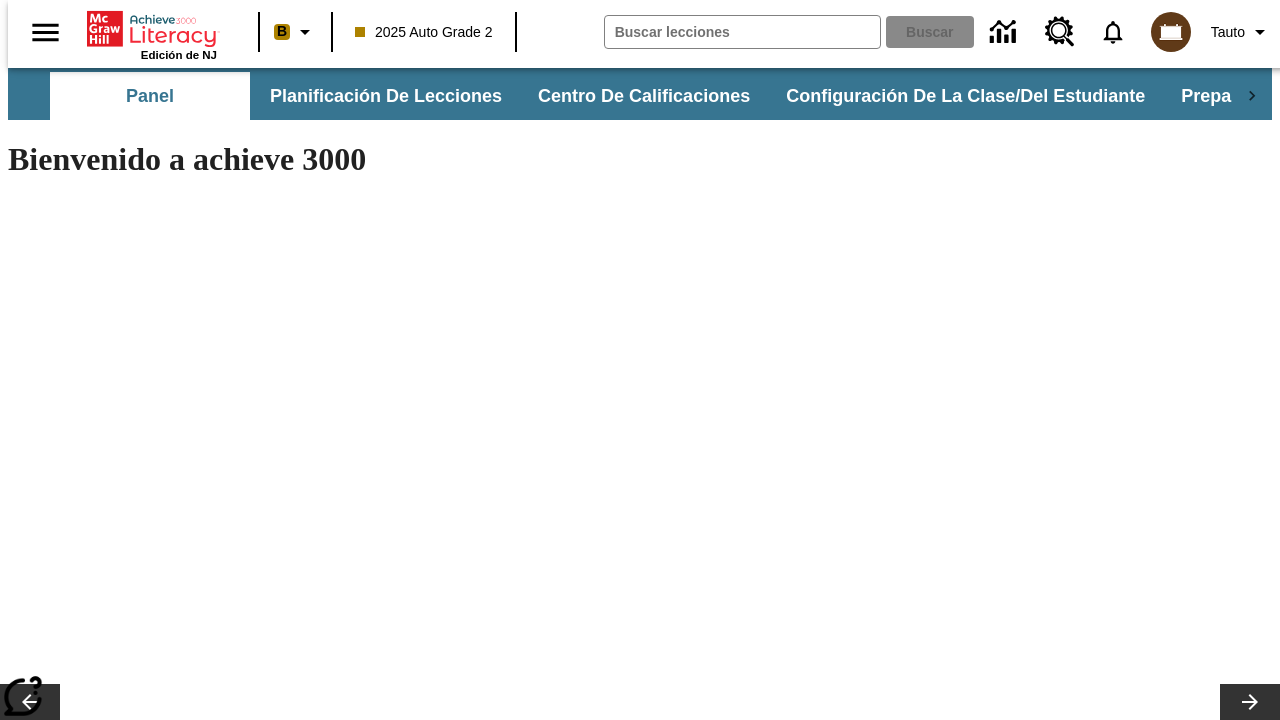 scroll, scrollTop: 0, scrollLeft: 0, axis: both 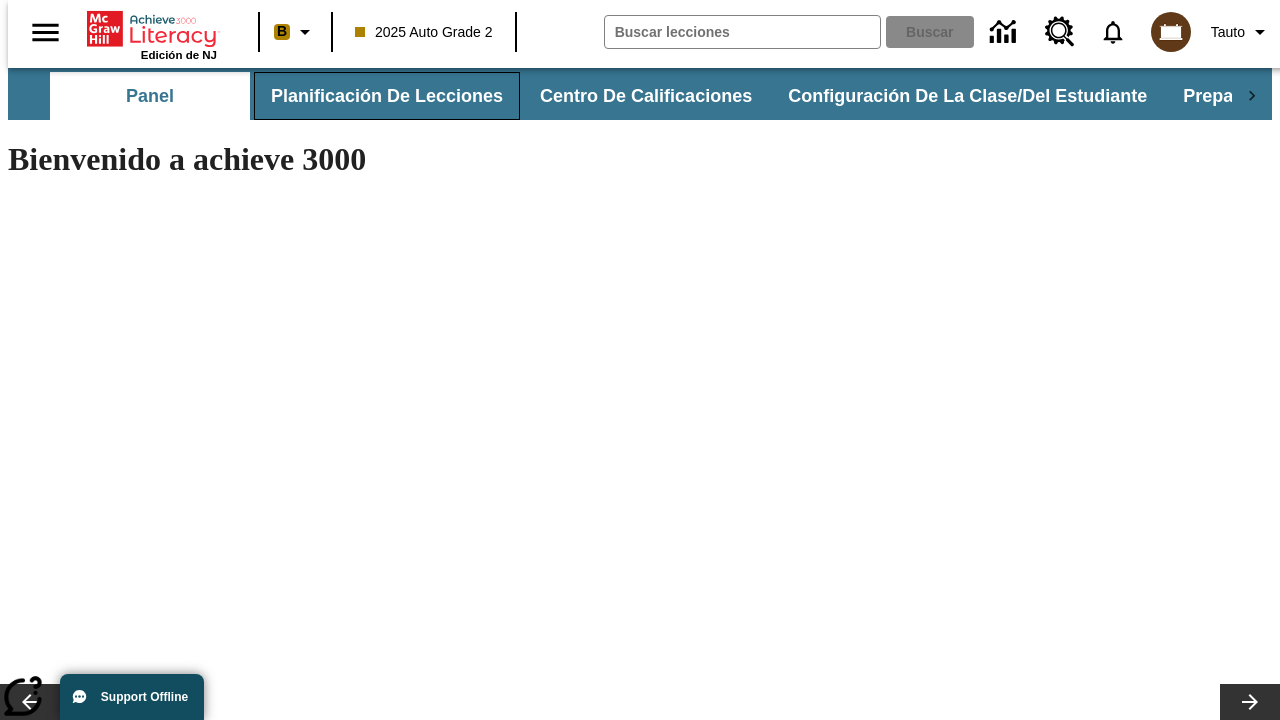 click on "Planificación de lecciones" at bounding box center [387, 96] 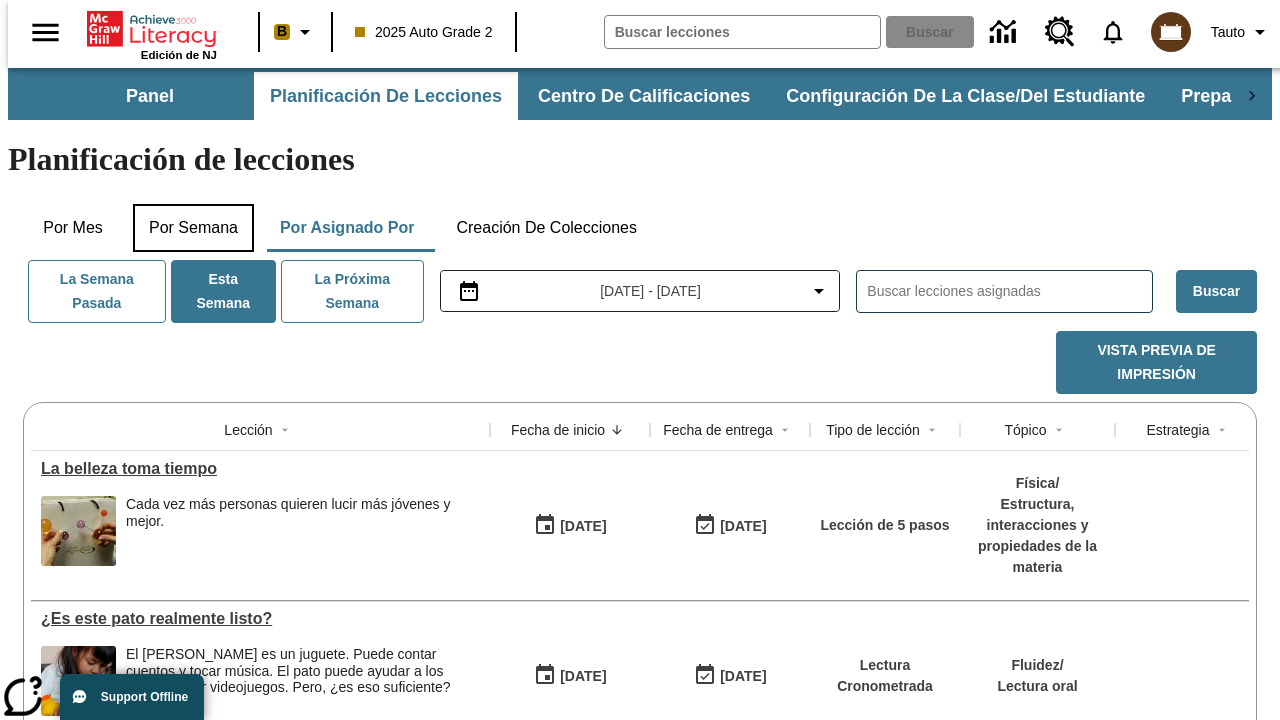 click on "Por semana" at bounding box center [193, 228] 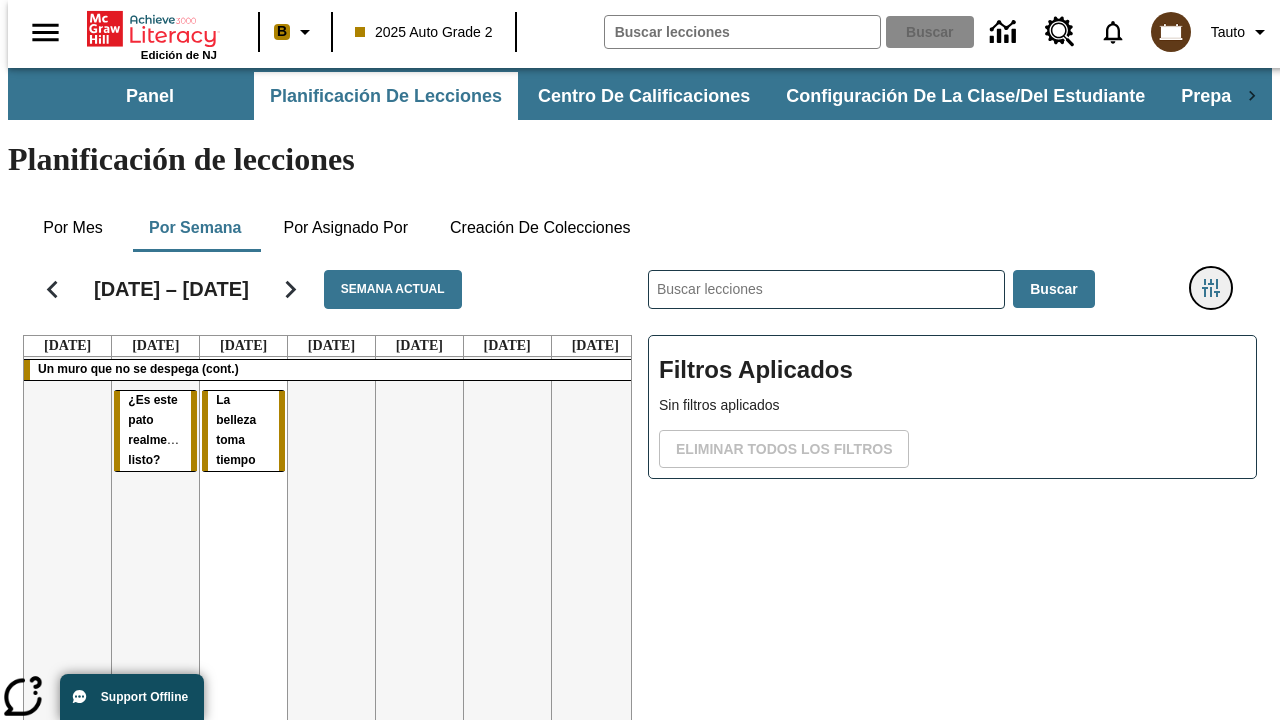 click 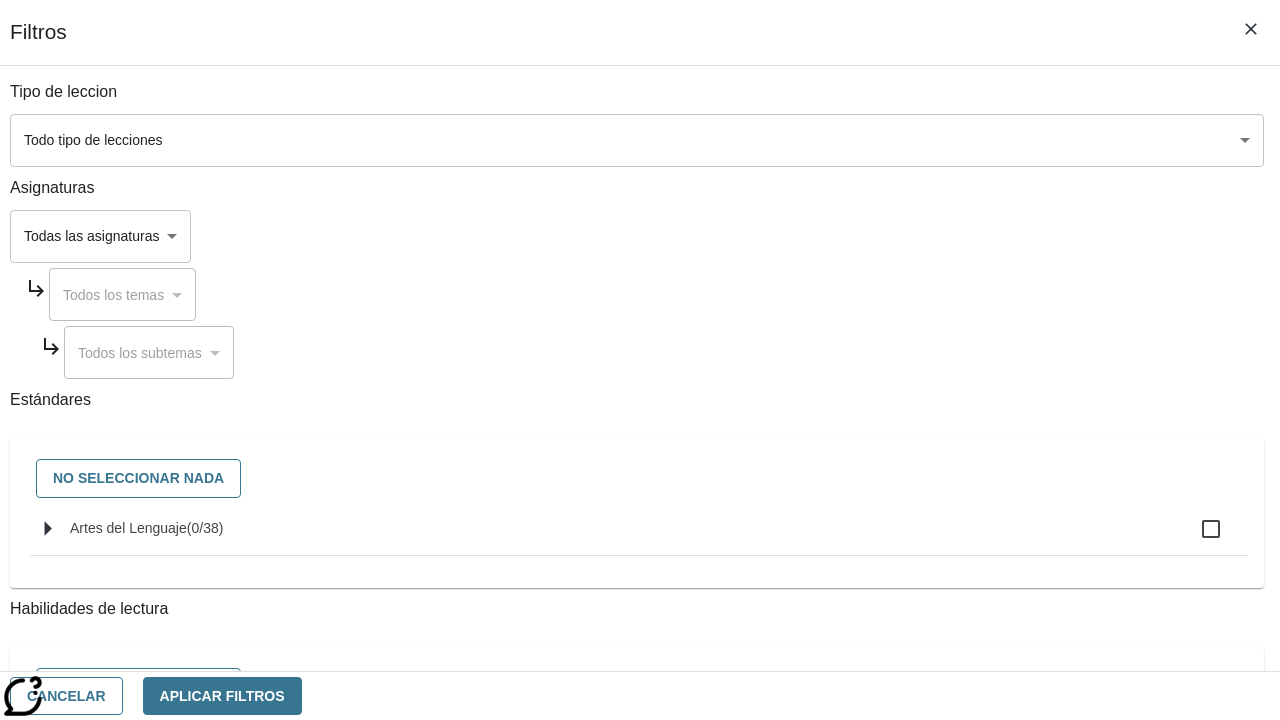click on "Saltar al contenido principal
Edición de NJ B 2025 Auto Grade 2 Buscar 0 Tauto Panel Planificación de lecciones Centro de calificaciones Configuración de la clase/del estudiante Preparación universitaria y profesional Planificación de lecciones Por mes Por semana Por asignado por Creación de colecciones [DATE] – [DATE] Semana actual [DATE] [DATE] [DATE] [DATE] [DATE] [DATE] [DATE] Un muro que no se despega (cont.) ¿Es este pato realmente listo? La belleza toma tiempo ​ Buscar Filtros Aplicados Sin filtros aplicados Eliminar todos los filtros
©   2025 Achieve3000, Inc. y sus concedentes. Reservados todos los derechos.
×
Achieve 3000 CoBrowse support
Schedule:   Mon-Fri 7.30 AM to 9:00 PM EST
Call  [PHONE_NUMBER]  and provide your  CoBrowse  code" at bounding box center [640, 495] 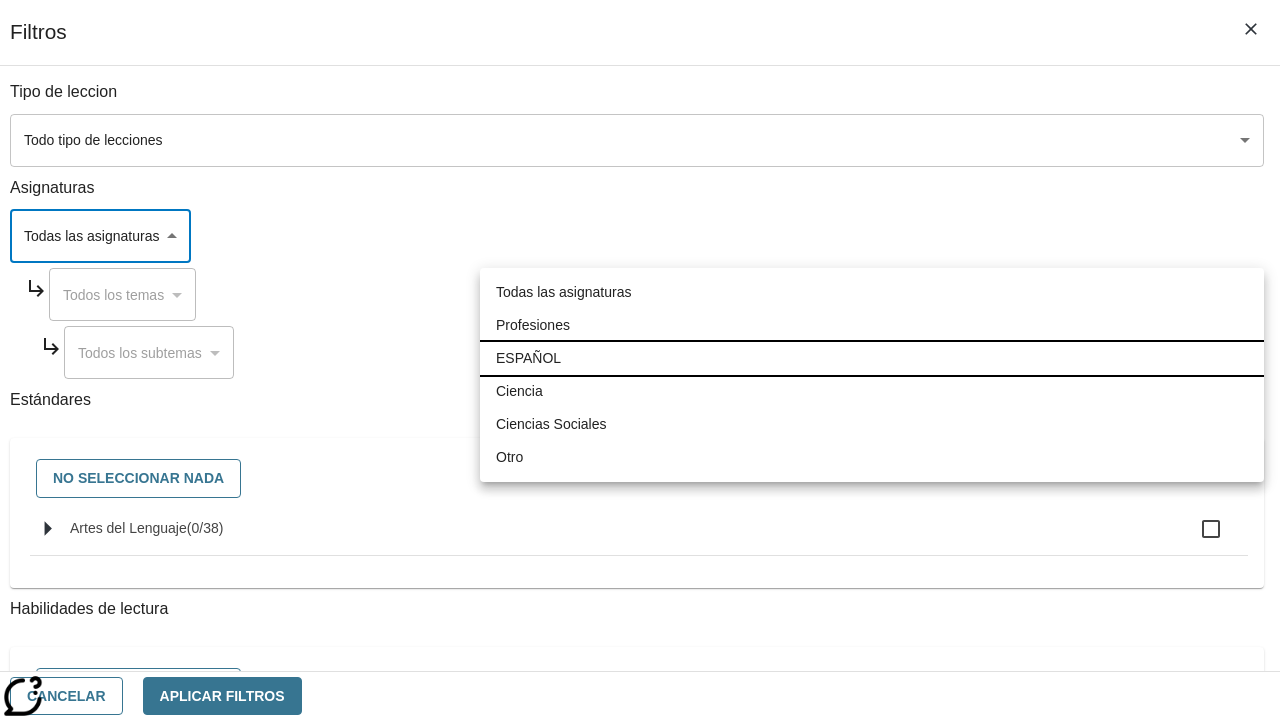 click on "ESPAÑOL" at bounding box center (872, 358) 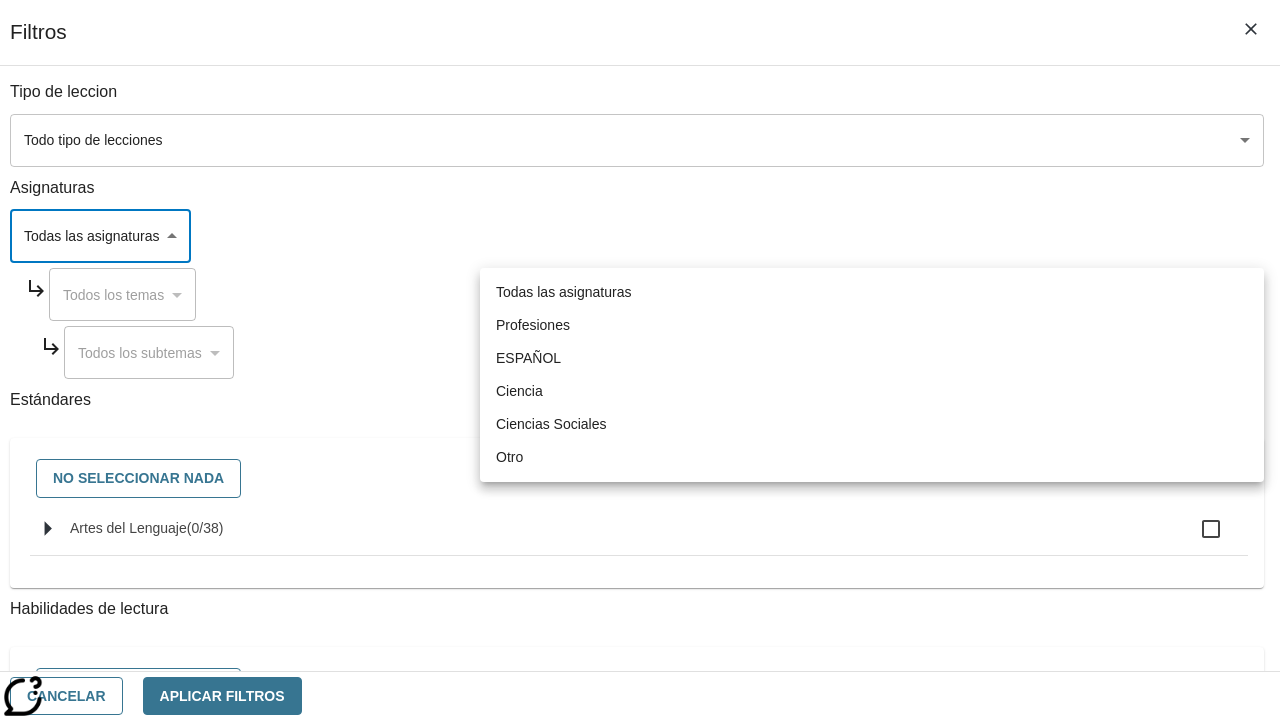 type on "1" 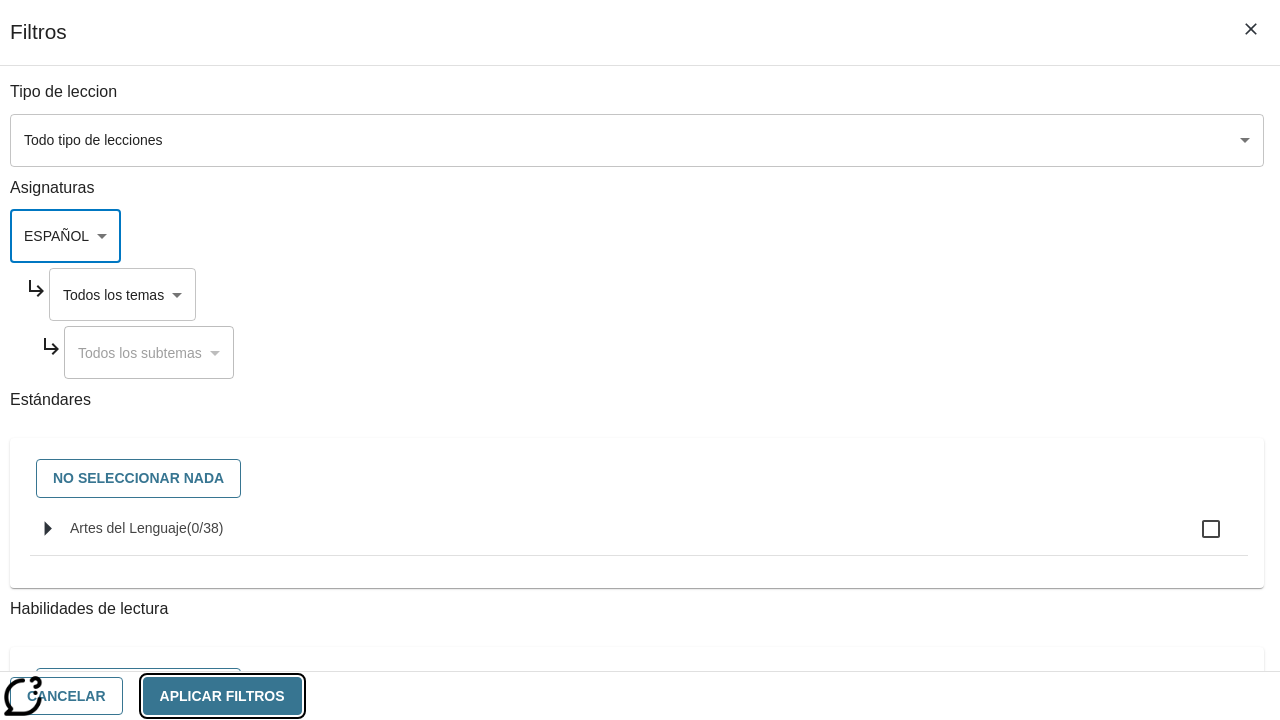 click on "Aplicar Filtros" at bounding box center (222, 696) 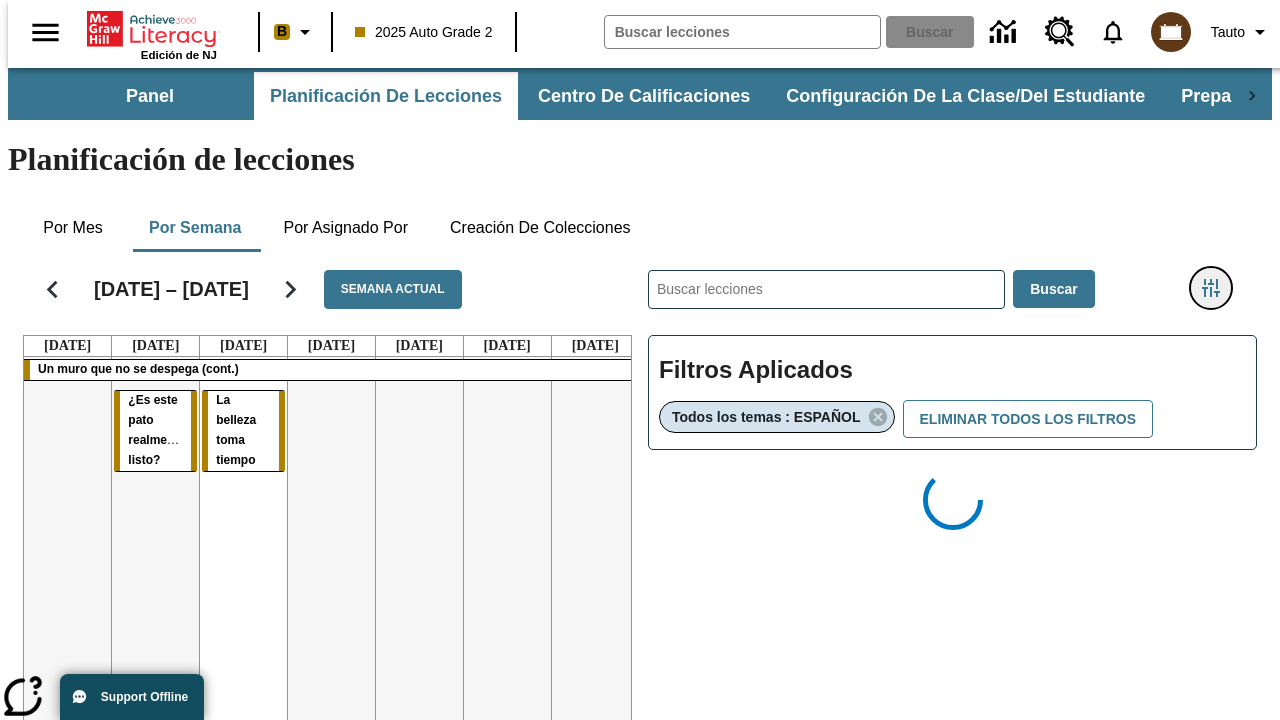 type 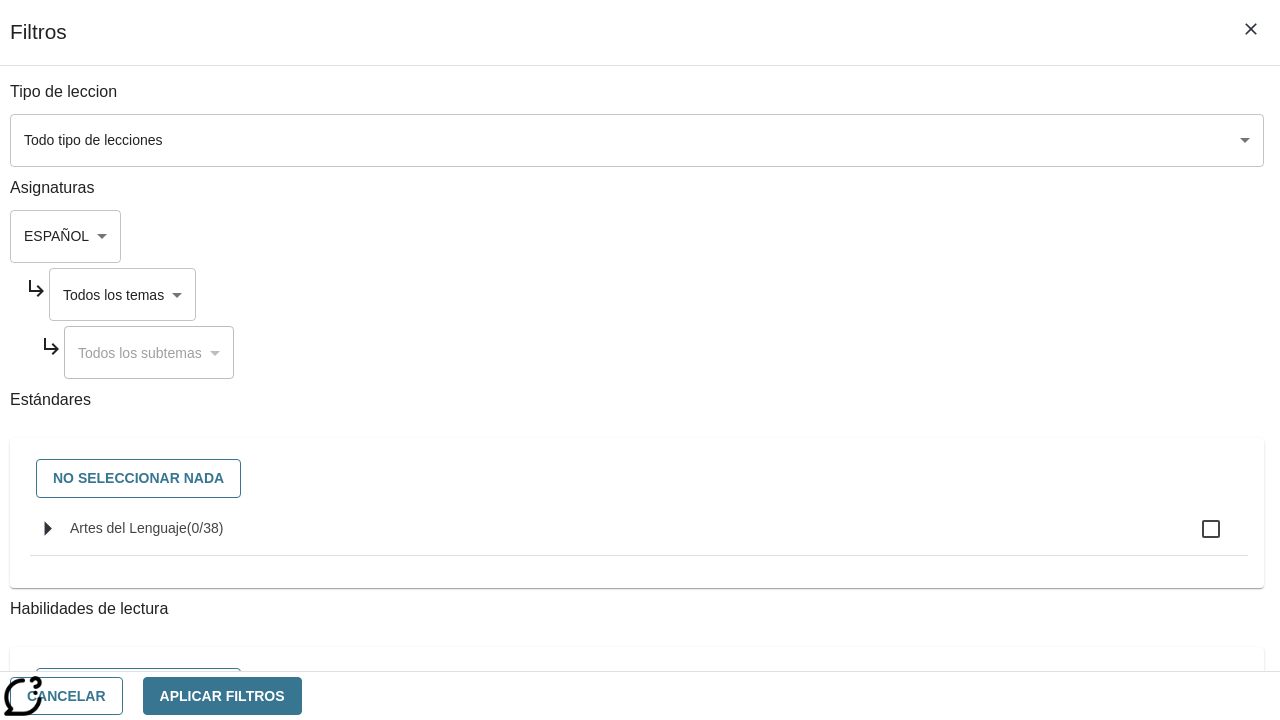 click on "Saltar al contenido principal
Edición de NJ B 2025 Auto Grade 2 Buscar 0 Tauto Panel Planificación de lecciones Centro de calificaciones Configuración de la clase/del estudiante Preparación universitaria y profesional Planificación de lecciones Por mes Por semana Por asignado por Creación de colecciones [DATE] – [DATE] Semana actual [DATE] [DATE] [DATE] [DATE] [DATE] [DATE] [DATE] Un muro que no se despega (cont.) ¿Es este pato realmente listo? La belleza toma tiempo ​ Buscar Filtros Aplicados Todos los temas : ESPAÑOL Eliminar todos los filtros Asignar Artículo + Actividad ENG/ES New Test Category Name / New Test Sub Category Name Lluvia de iguanas En el sur de [US_STATE] no nieva. Pero es posible que lluevan iguanas.
©   2025 Achieve3000, Inc. y sus concedentes. Reservados todos los derechos.
×" at bounding box center [640, 589] 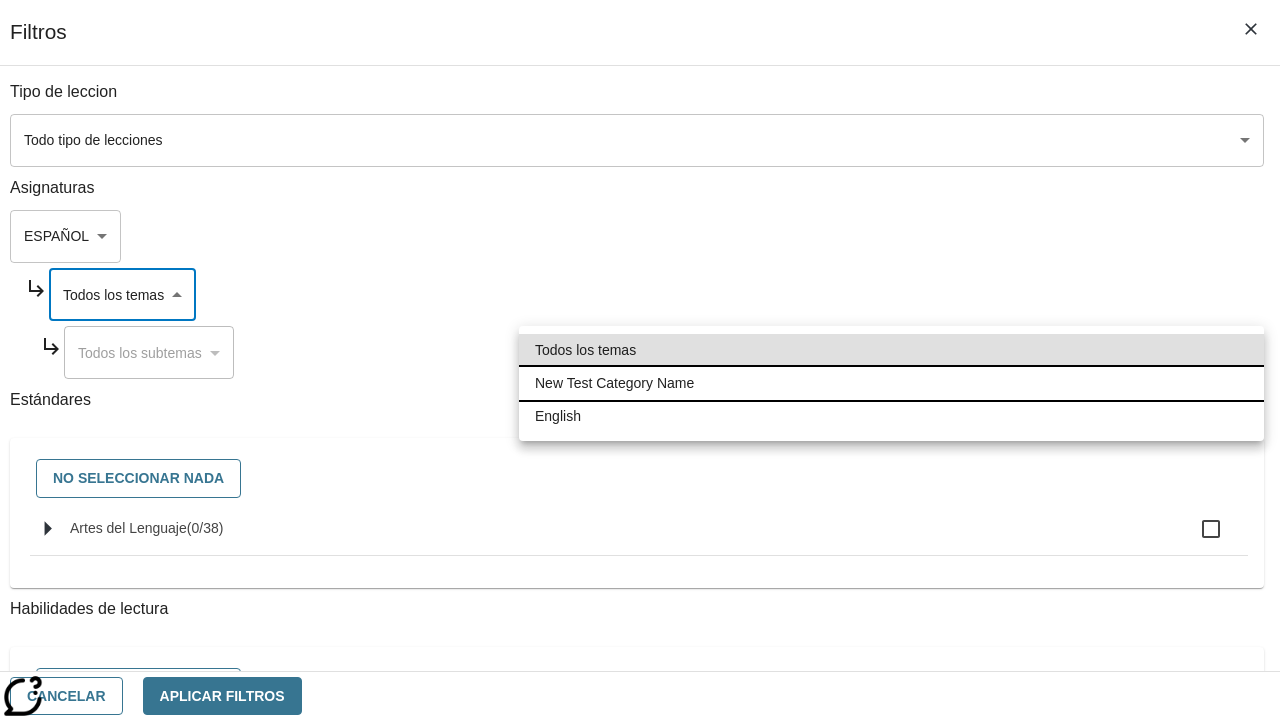 click on "New Test Category Name" at bounding box center [891, 383] 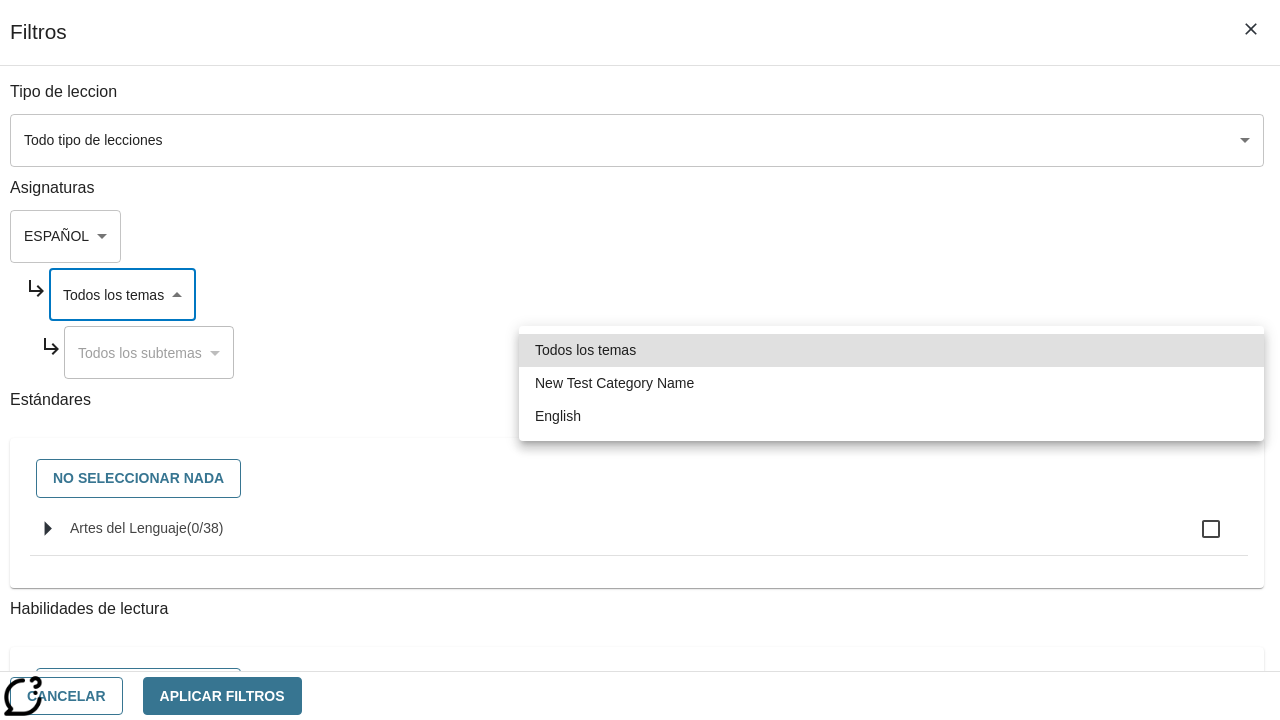 type on "265" 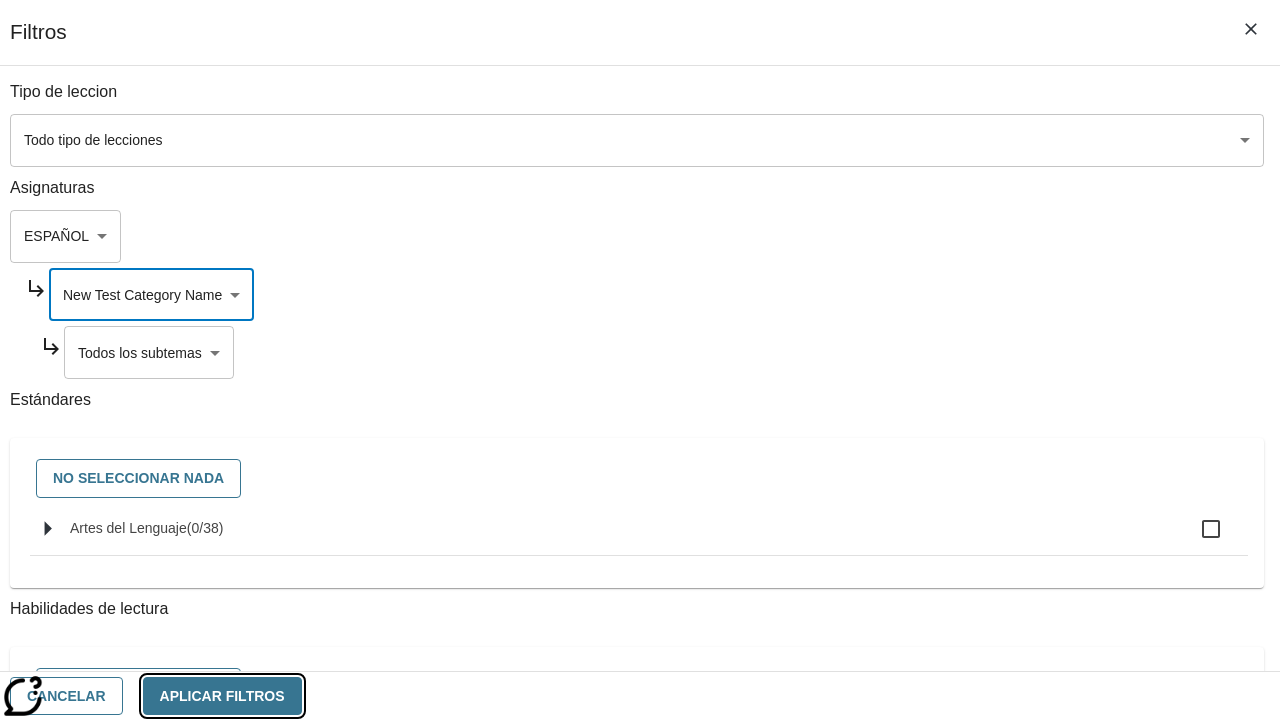 click on "Aplicar Filtros" at bounding box center (222, 696) 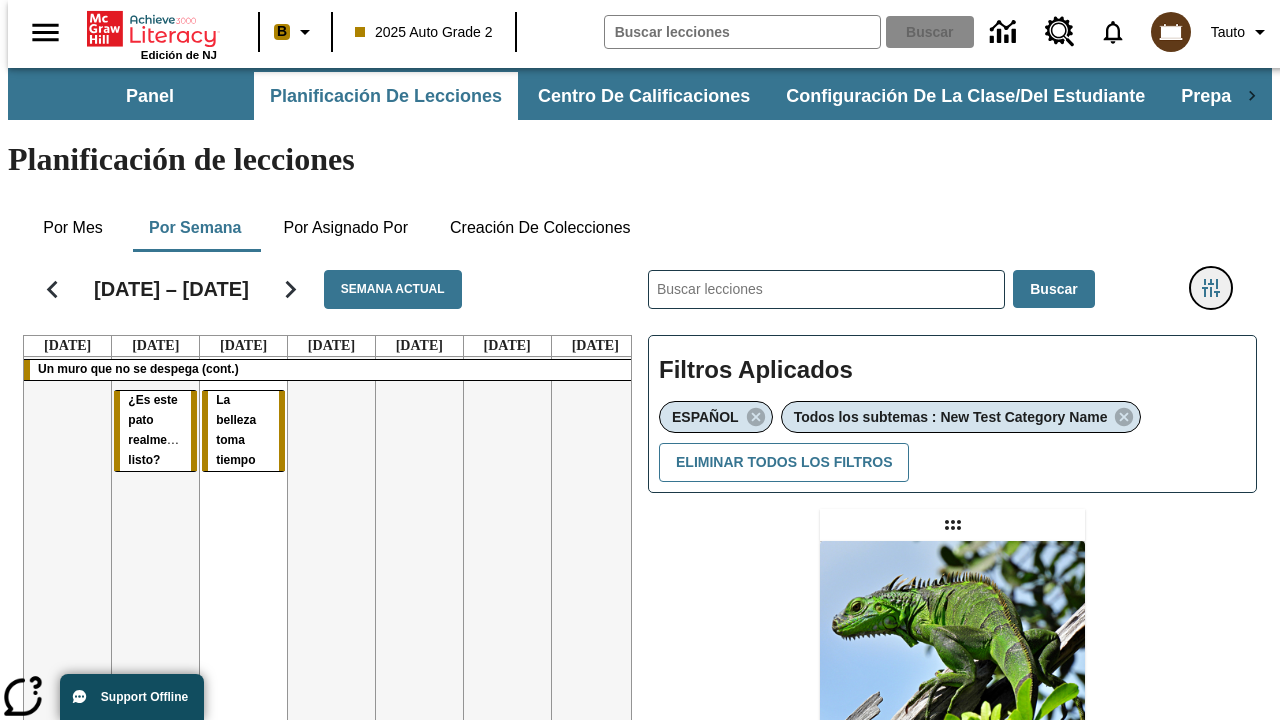 click 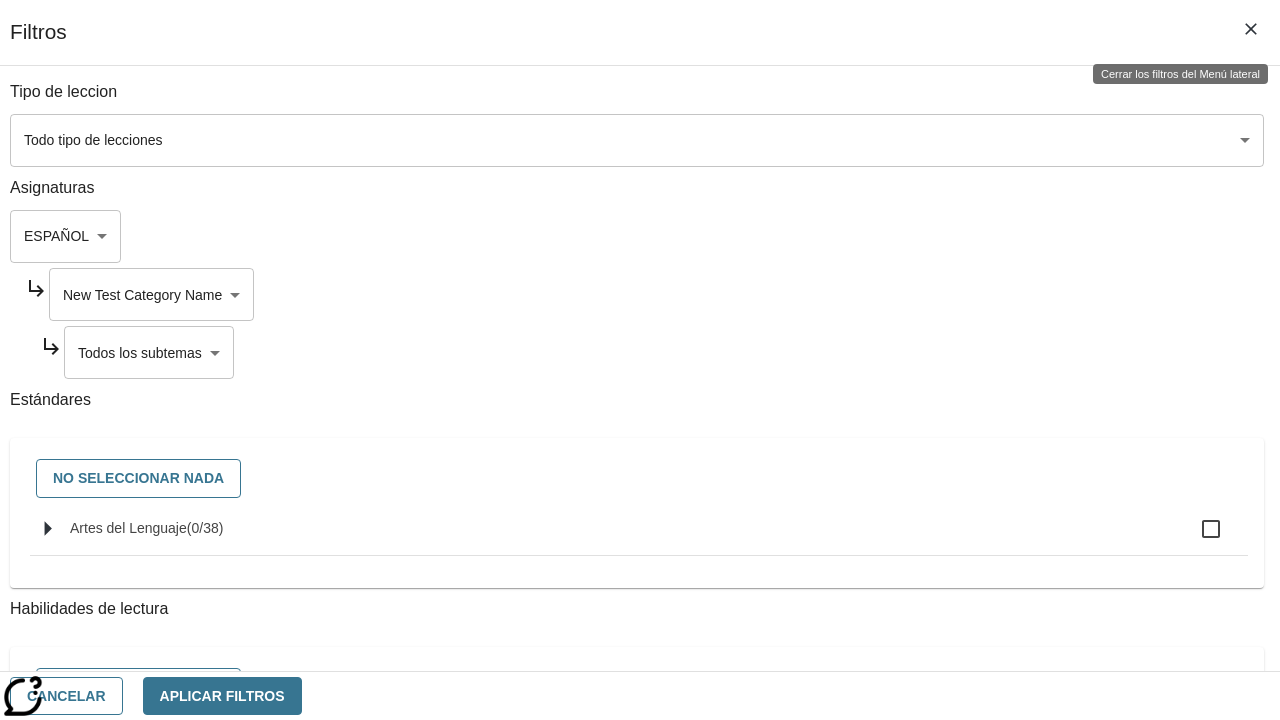 click on "Saltar al contenido principal
Edición de NJ B 2025 Auto Grade 2 Buscar 0 Tauto Panel Planificación de lecciones Centro de calificaciones Configuración de la clase/del estudiante Preparación universitaria y profesional Planificación de lecciones Por mes Por semana Por asignado por Creación de colecciones [DATE] – [DATE] Semana actual [DATE] [DATE] [DATE] [DATE] [DATE] [DATE] [DATE] Un muro que no se despega (cont.) ¿Es este pato realmente listo? La belleza toma tiempo ​ Buscar Filtros Aplicados ESPAÑOL Todos los subtemas : New Test Category Name Eliminar todos los filtros Asignar Artículo + Actividad ENG/ES New Test Category Name / New Test Sub Category Name Lluvia de iguanas En el sur de [US_STATE] no nieva. Pero es posible que lluevan iguanas.
©   2025 Achieve3000, Inc. y sus concedentes. Reservados todos los derechos." at bounding box center [640, 611] 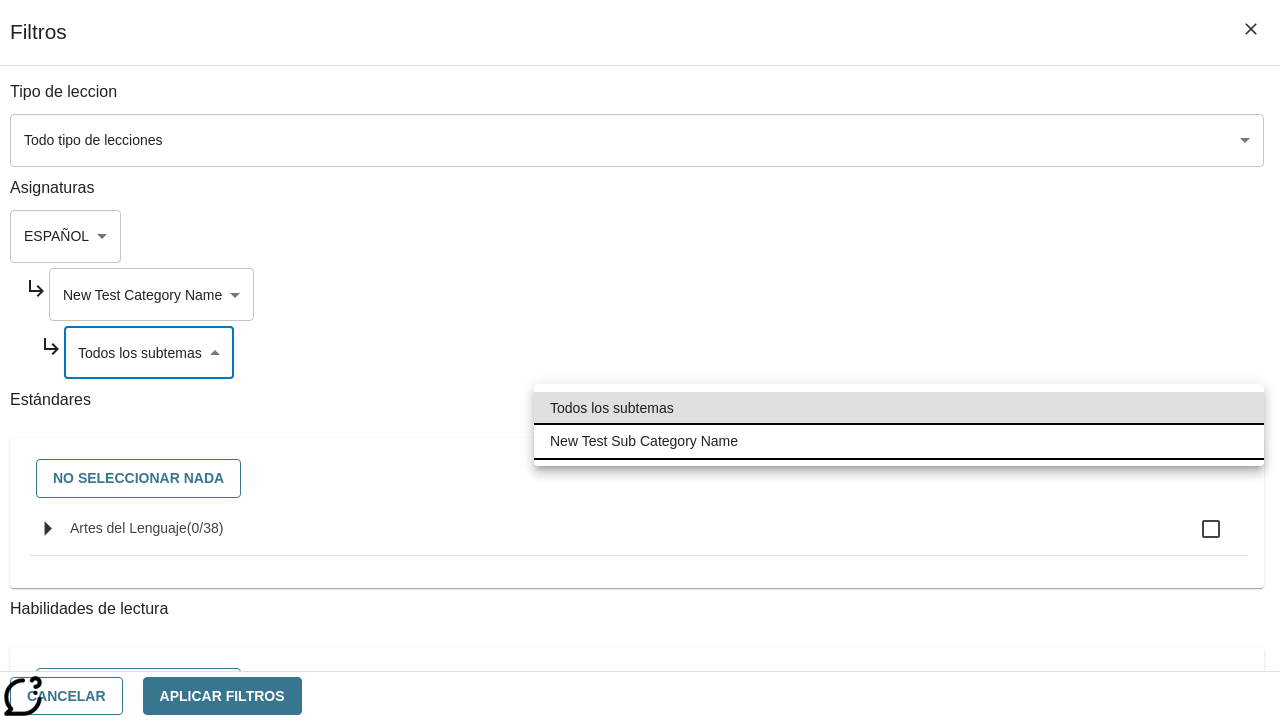click on "New Test Sub Category Name" at bounding box center (899, 441) 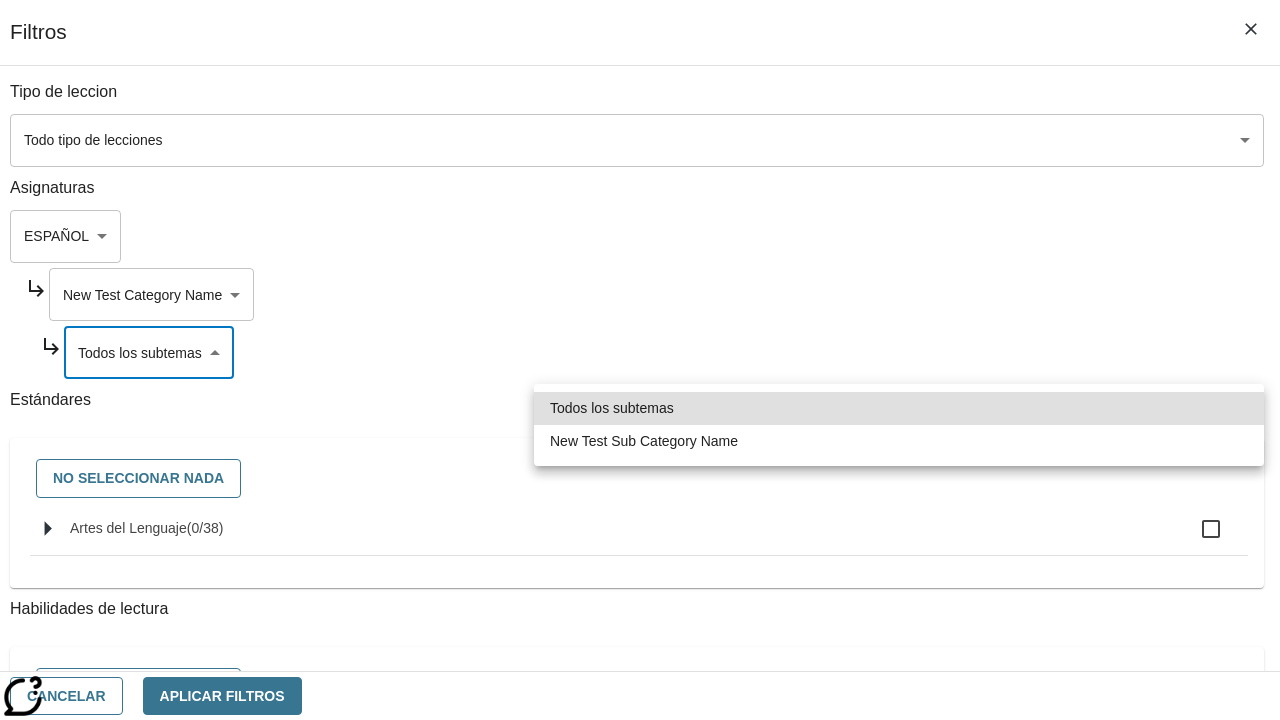 type on "2232" 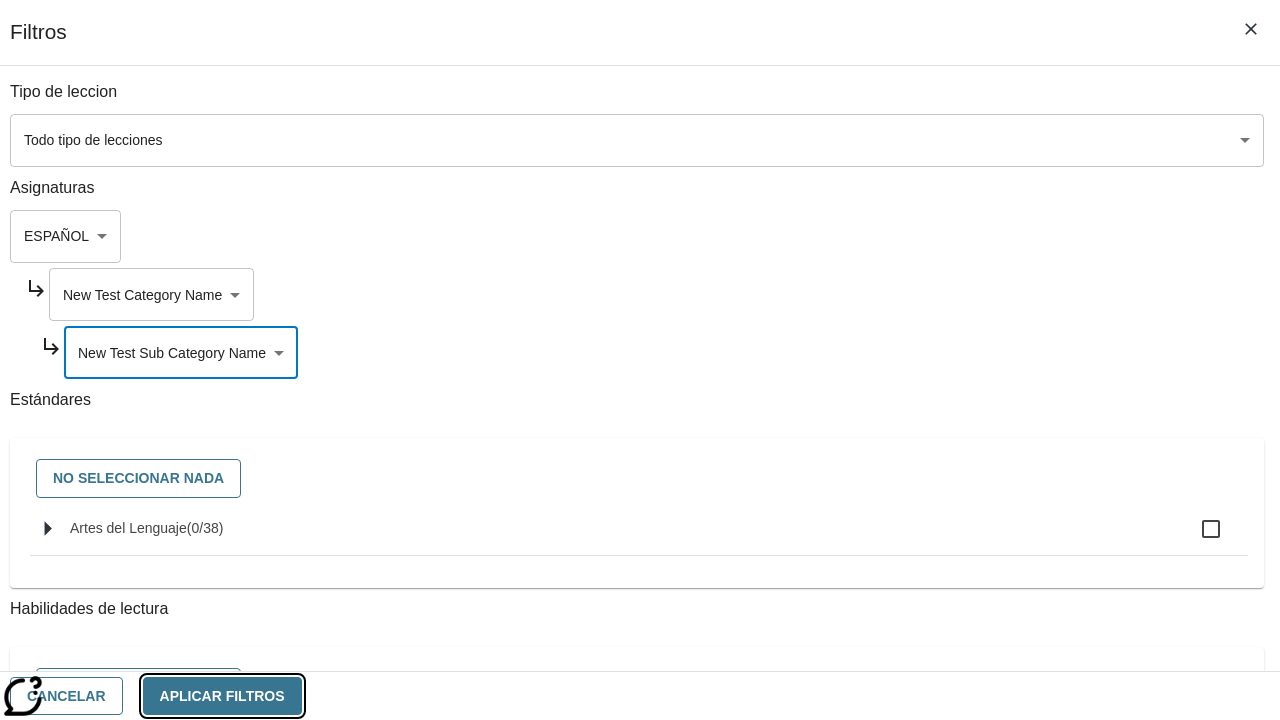 click on "Aplicar Filtros" at bounding box center [222, 696] 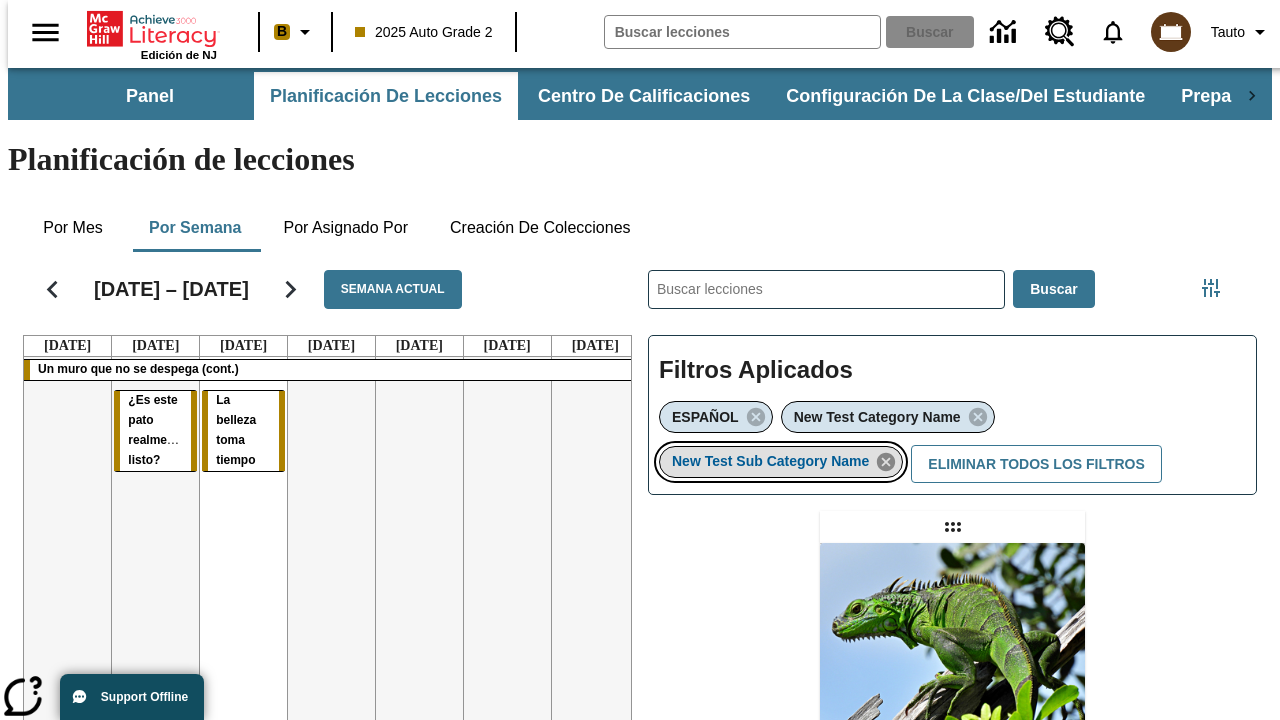 click 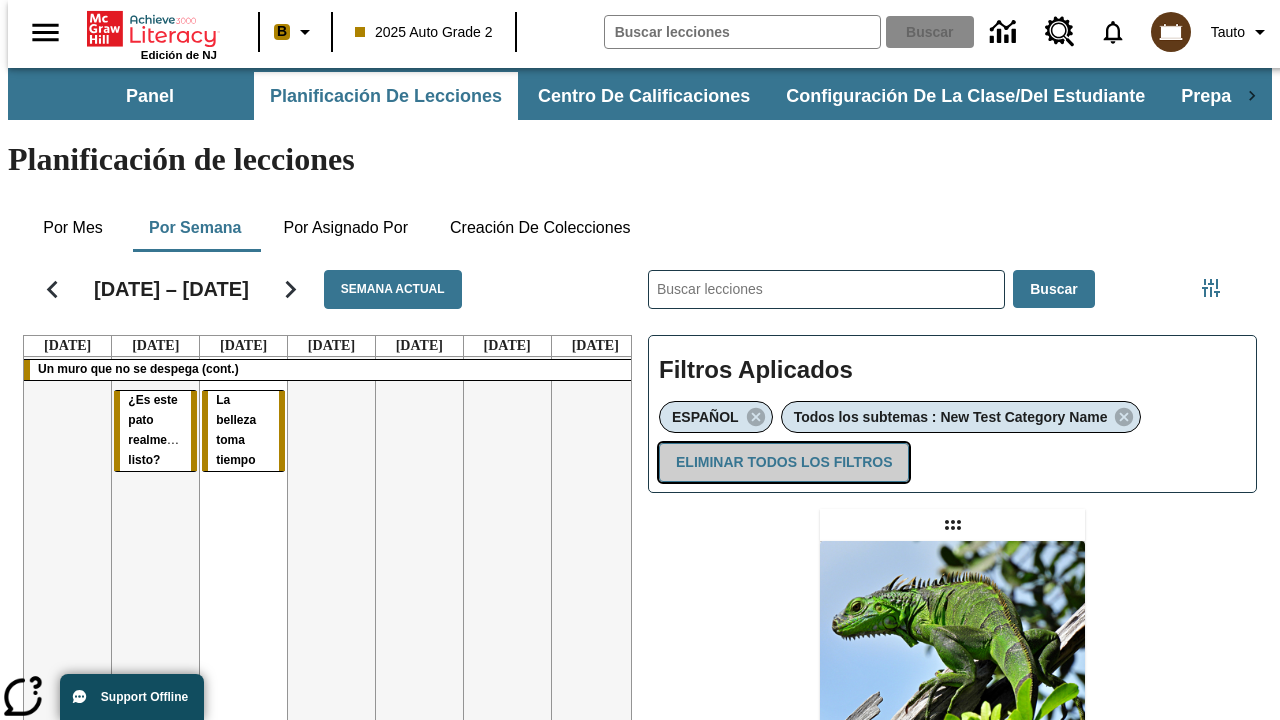 click on "Eliminar todos los filtros" at bounding box center [784, 462] 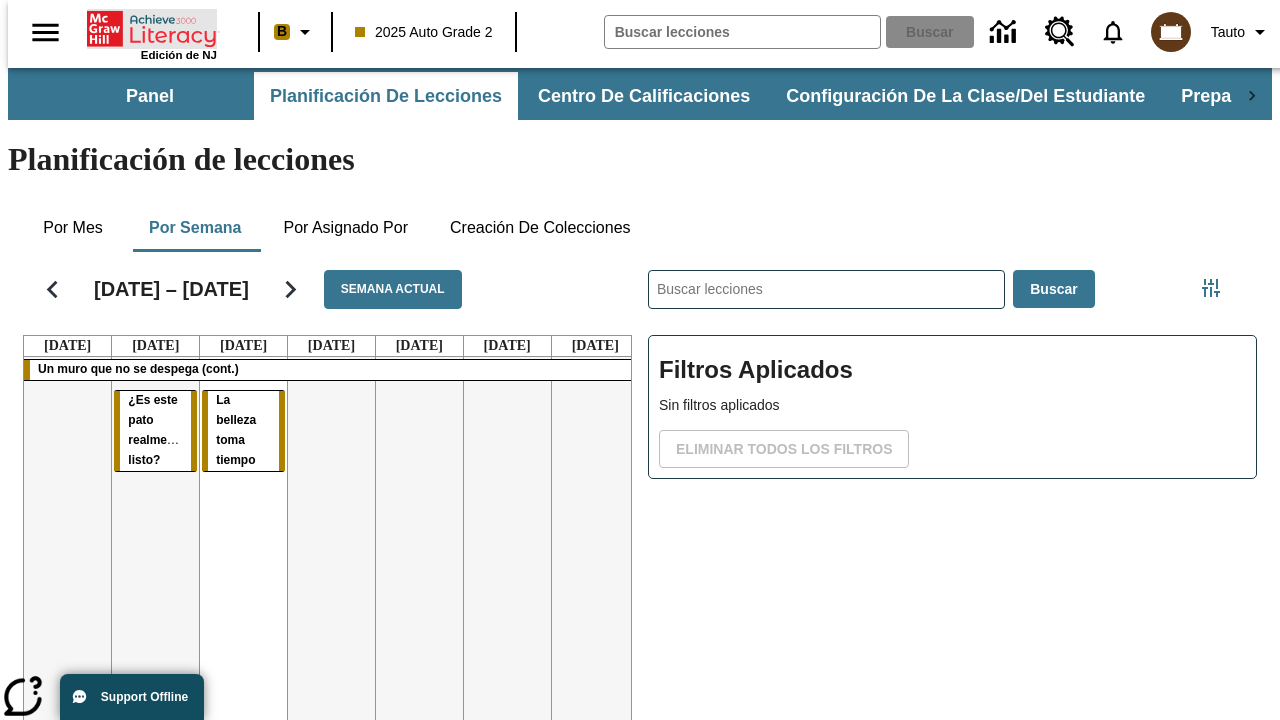 click 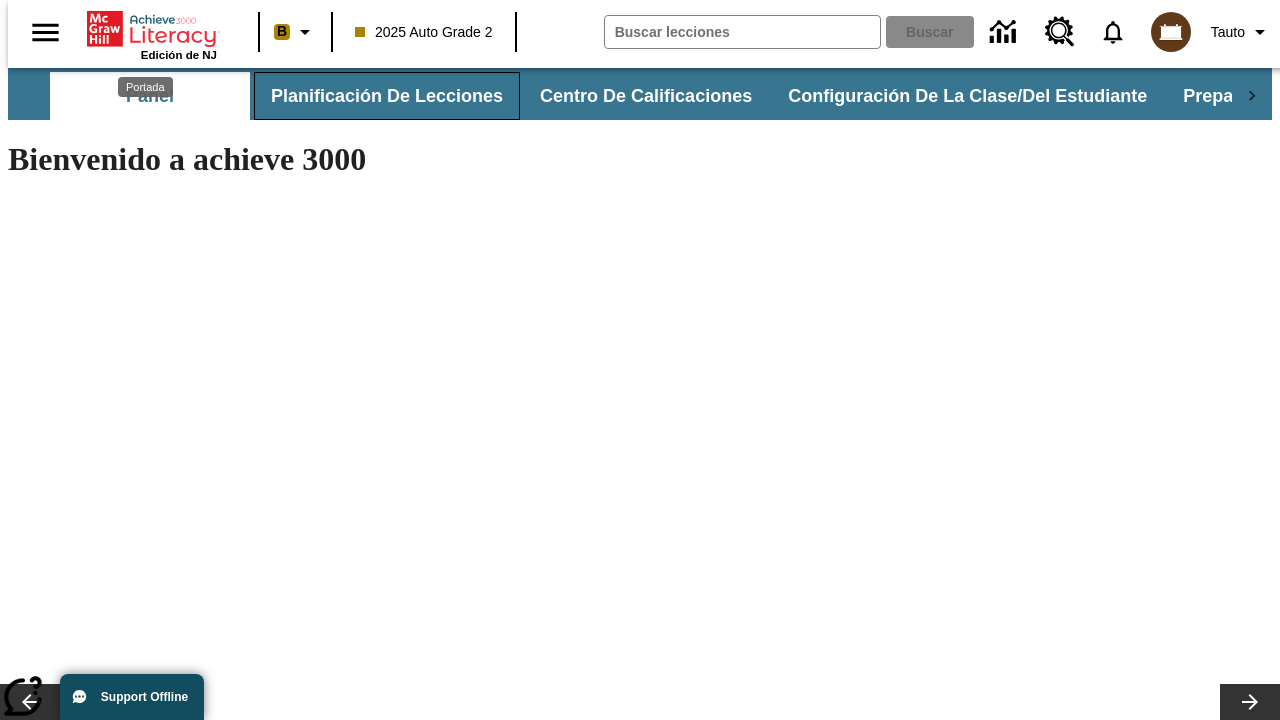 click on "Planificación de lecciones" at bounding box center (387, 96) 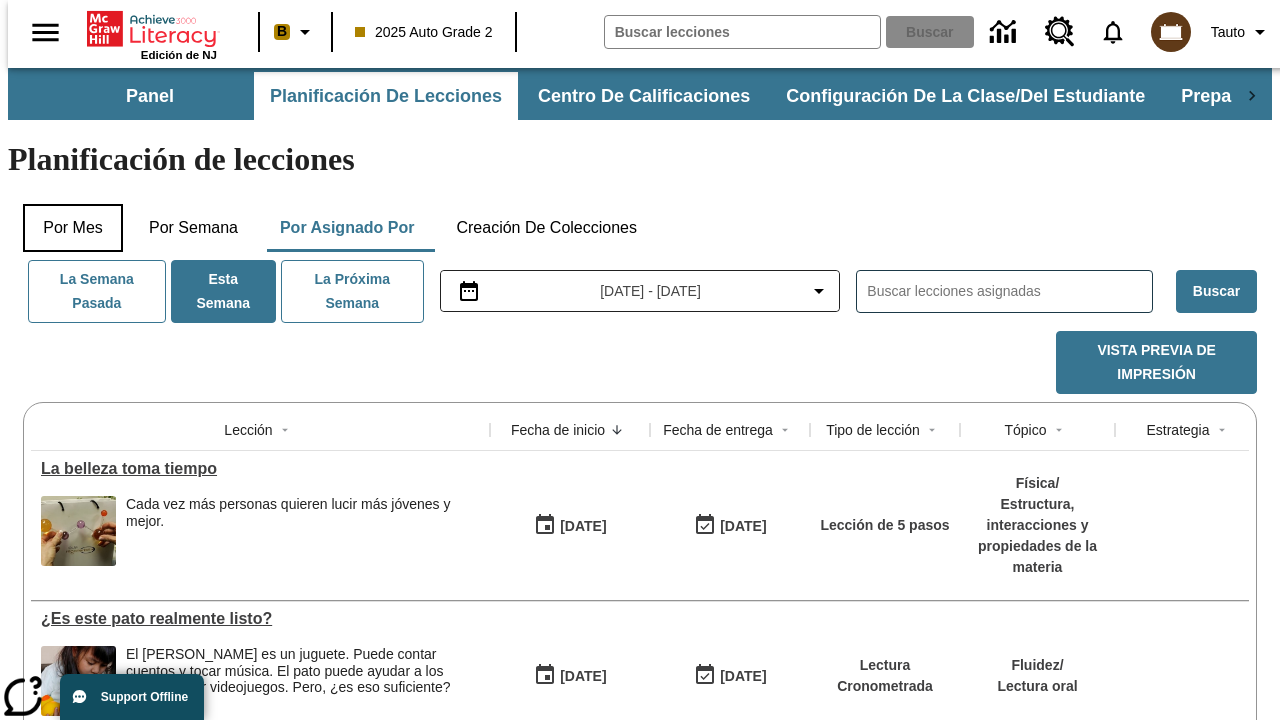 click on "Por mes" at bounding box center (73, 228) 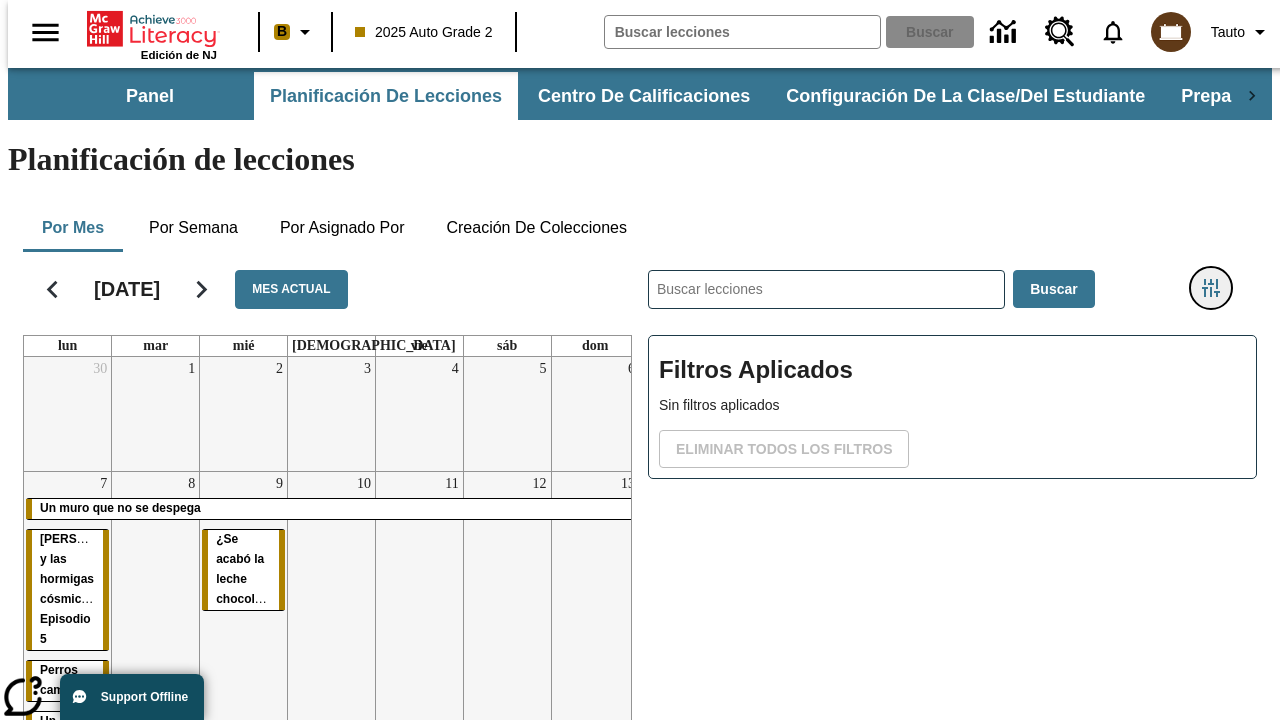 click 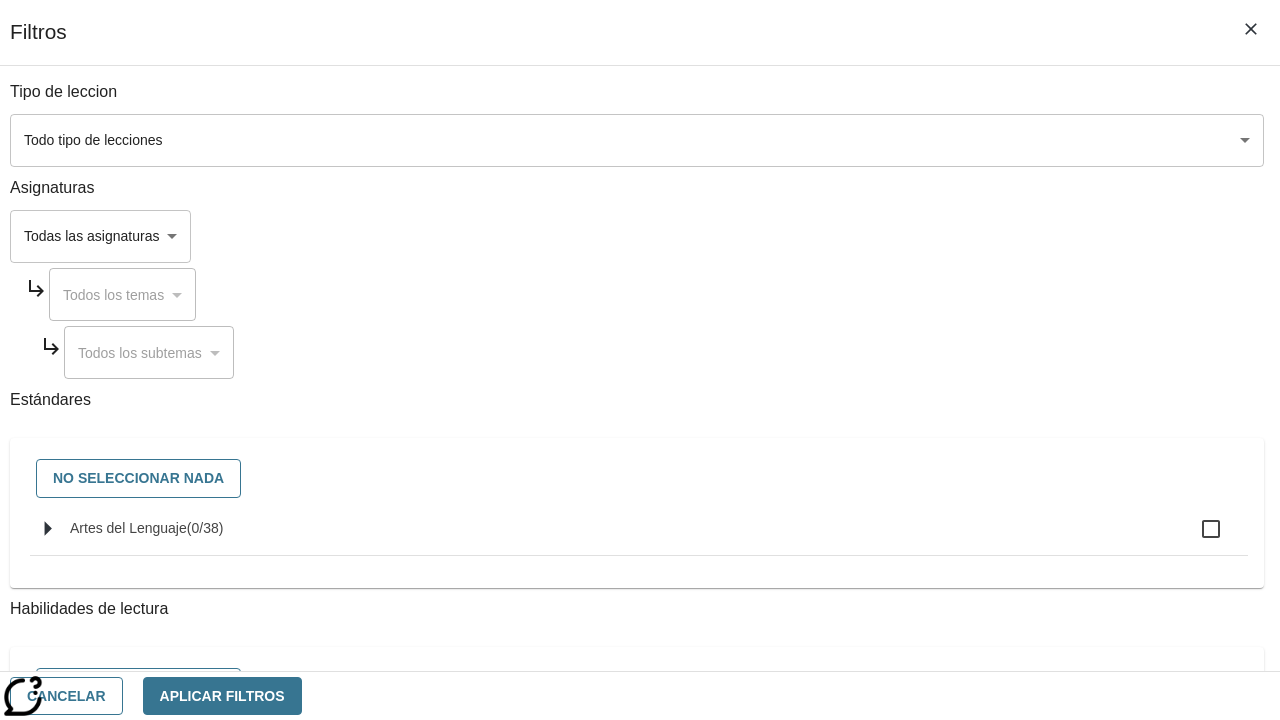 click on "Saltar al contenido principal
Edición de NJ B 2025 Auto Grade 2 Buscar 0 Tauto Panel Planificación de lecciones Centro de calificaciones Configuración de la clase/del estudiante Preparación universitaria y profesional Planificación de lecciones Por mes Por semana Por asignado por Creación de colecciones [DATE] Mes actual lun mar mié jue vie sáb dom 30 1 2 3 4 5 6 7 Un muro que no se despega [PERSON_NAME] y las hormigas cósmicas: Episodio 5 Perros campeones Un joven maestro Un museo para los perros 8 9 ¿Se acabó la leche chocolateada? 10 11 12 13 14 Un muro que no se despega 15 ¿Es este pato realmente listo? 16 La belleza toma tiempo 17 18 19 20 21 22 23 24 25 26 27 28 29 30 31 1 2 3 4 Nacido para el motocrós 5 6 7 8 9 10 ​ Buscar Filtros Aplicados Sin filtros aplicados Eliminar todos los filtros
©   Reservados todos los derechos." at bounding box center [640, 495] 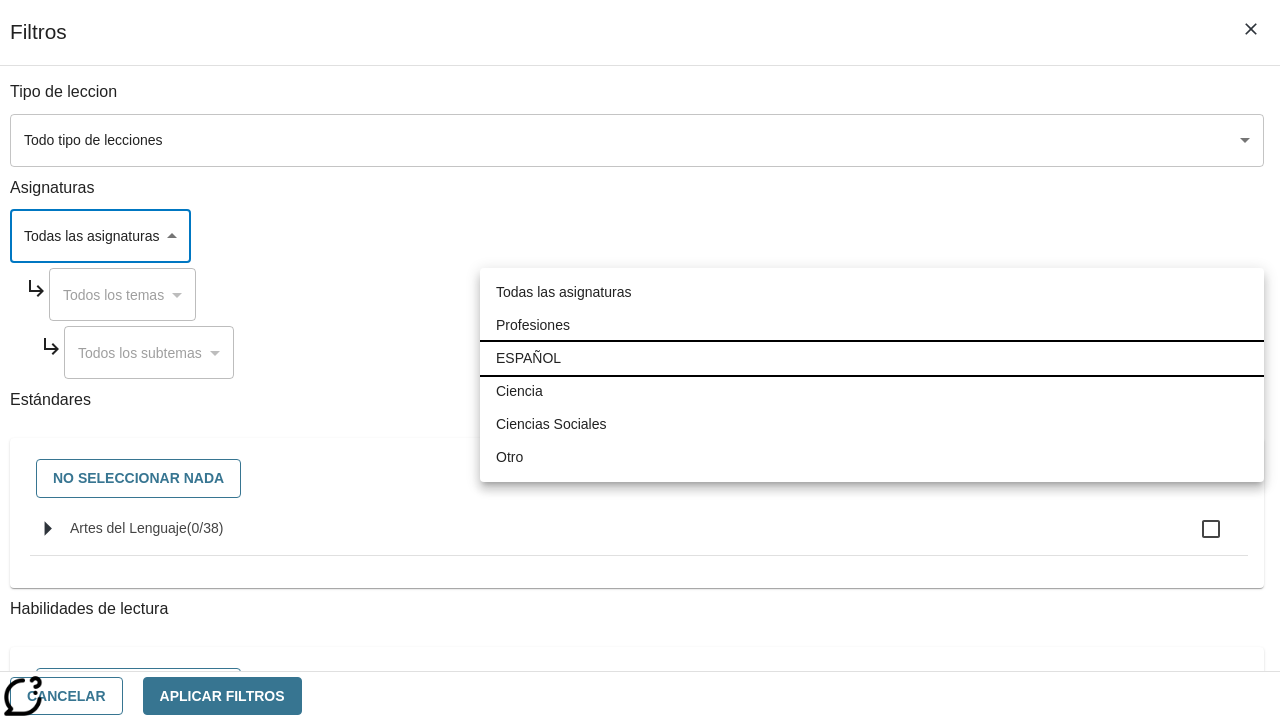 click on "ESPAÑOL" at bounding box center [872, 358] 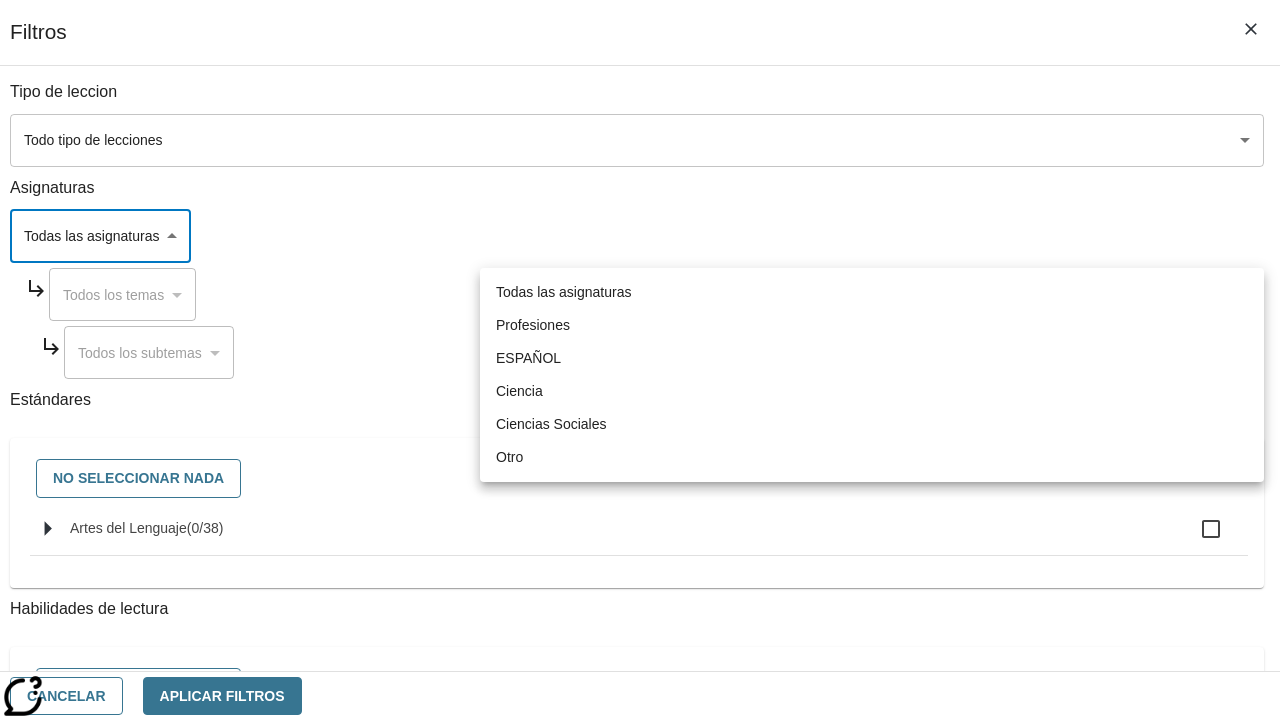 type on "1" 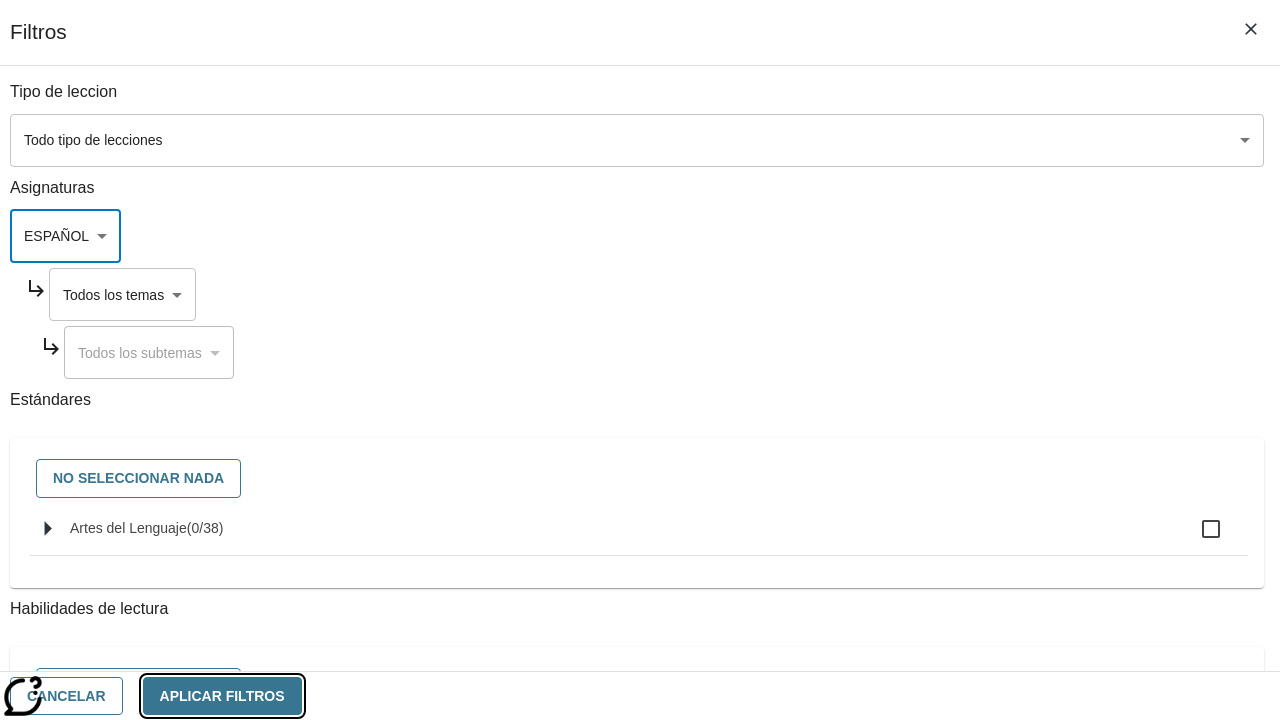 click on "Aplicar Filtros" at bounding box center (222, 696) 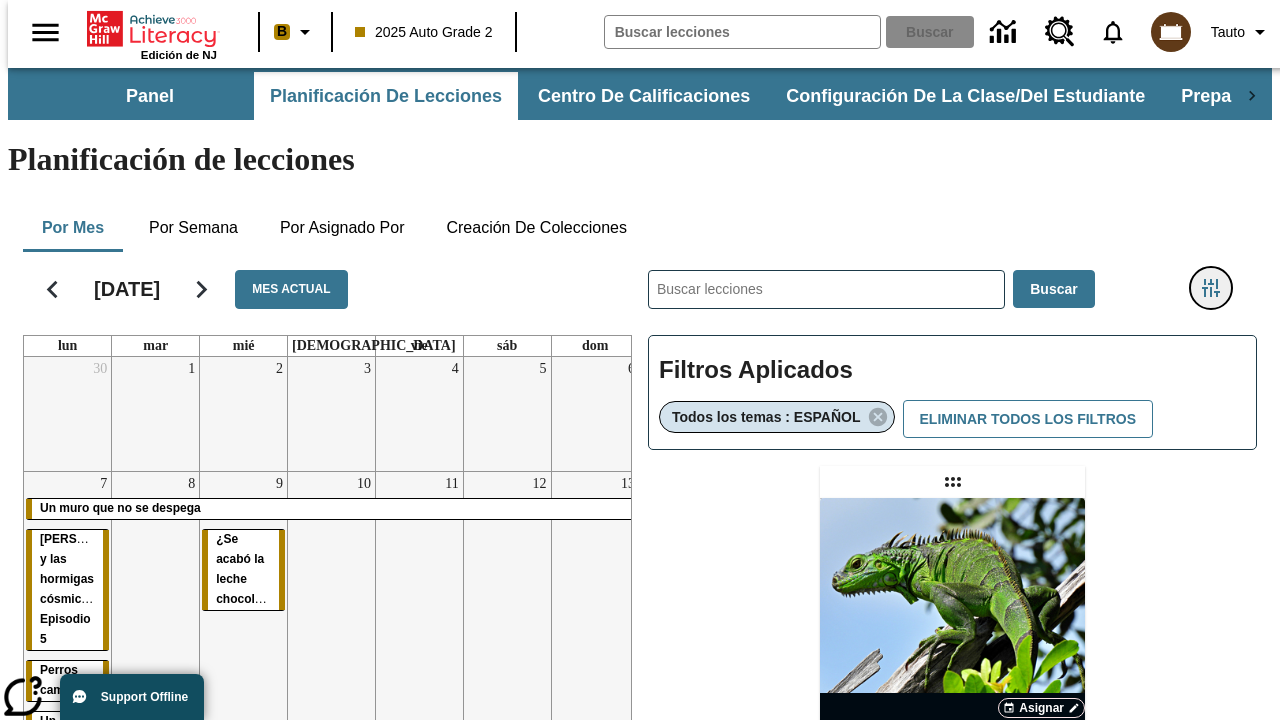 type 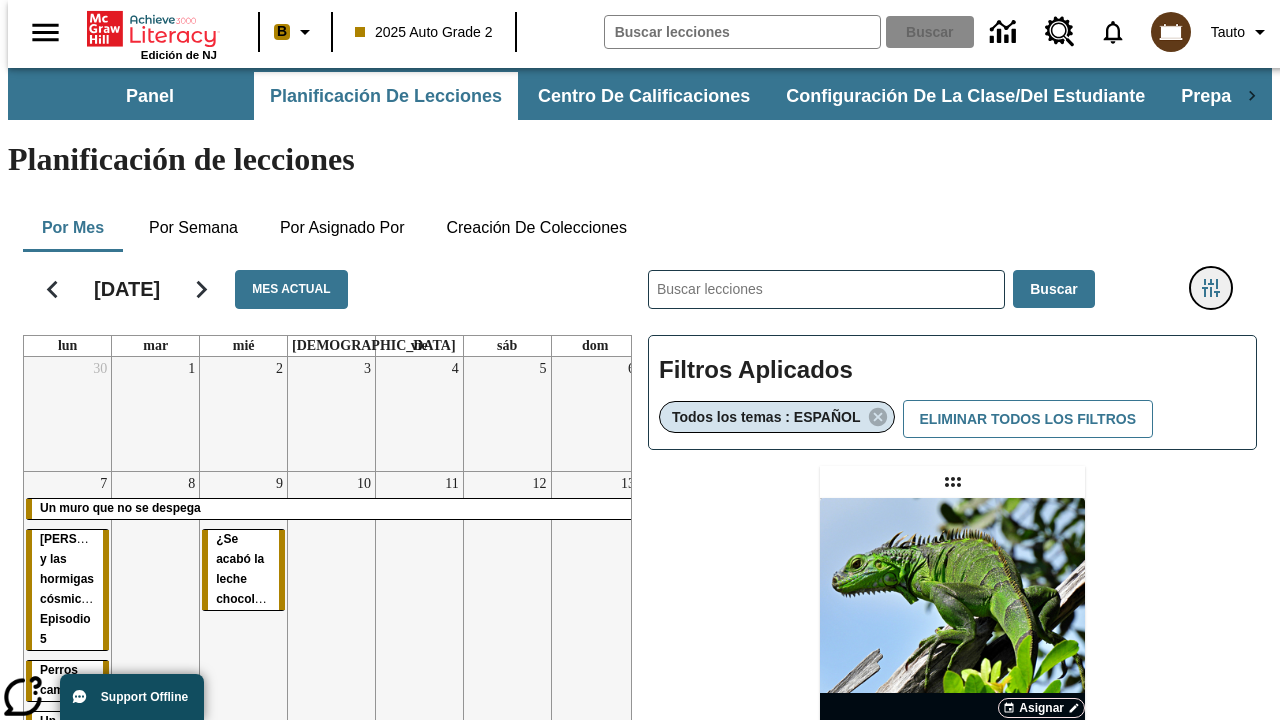 click 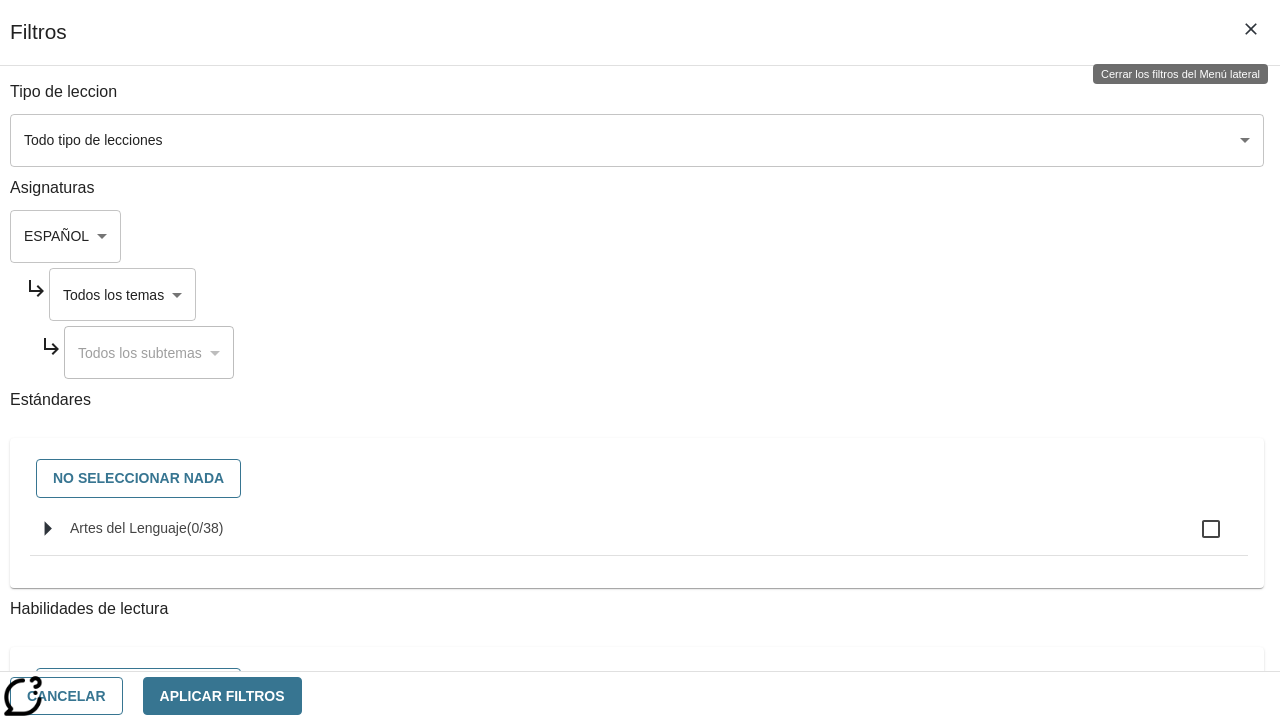 click on "Saltar al contenido principal
Edición de NJ B 2025 Auto Grade 2 Buscar 0 Tauto Panel Planificación de lecciones Centro de calificaciones Configuración de la clase/del estudiante Preparación universitaria y profesional Planificación de lecciones Por mes Por semana Por asignado por Creación de colecciones [DATE] Mes actual lun mar mié jue vie sáb dom 30 1 2 3 4 5 6 7 Un muro que no se despega [PERSON_NAME] y las hormigas cósmicas: Episodio 5 Perros campeones Un joven maestro Un museo para los perros 8 9 ¿Se acabó la leche chocolateada? 10 11 12 13 14 Un muro que no se despega 15 ¿Es este pato realmente listo? 16 La belleza toma tiempo 17 18 19 20 21 22 23 24 25 26 27 28 29 30 31 1 2 3 4 Nacido para el motocrós 5 6 7 8 9 10 ​ Buscar Filtros Aplicados Todos los temas : ESPAÑOL Eliminar todos los filtros Asignar Artículo + Actividad ENG/ES New Test Category Name /
©" at bounding box center (640, 589) 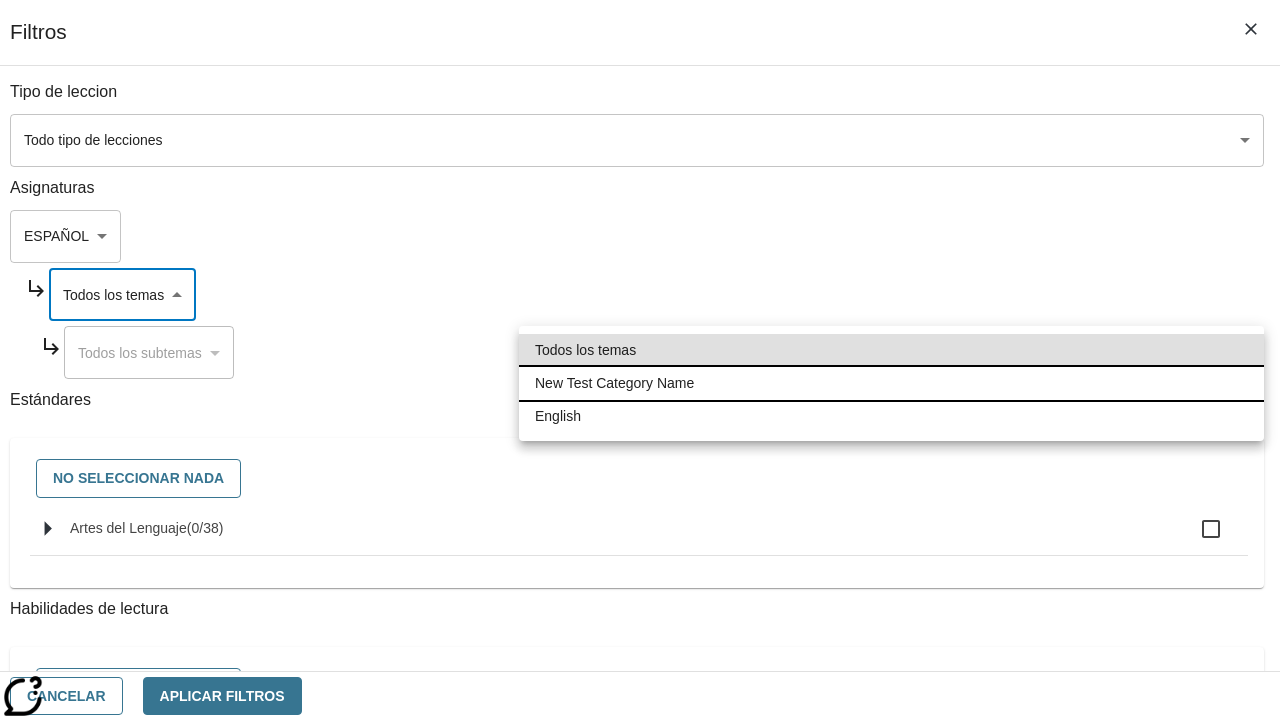 click on "New Test Category Name" at bounding box center (891, 383) 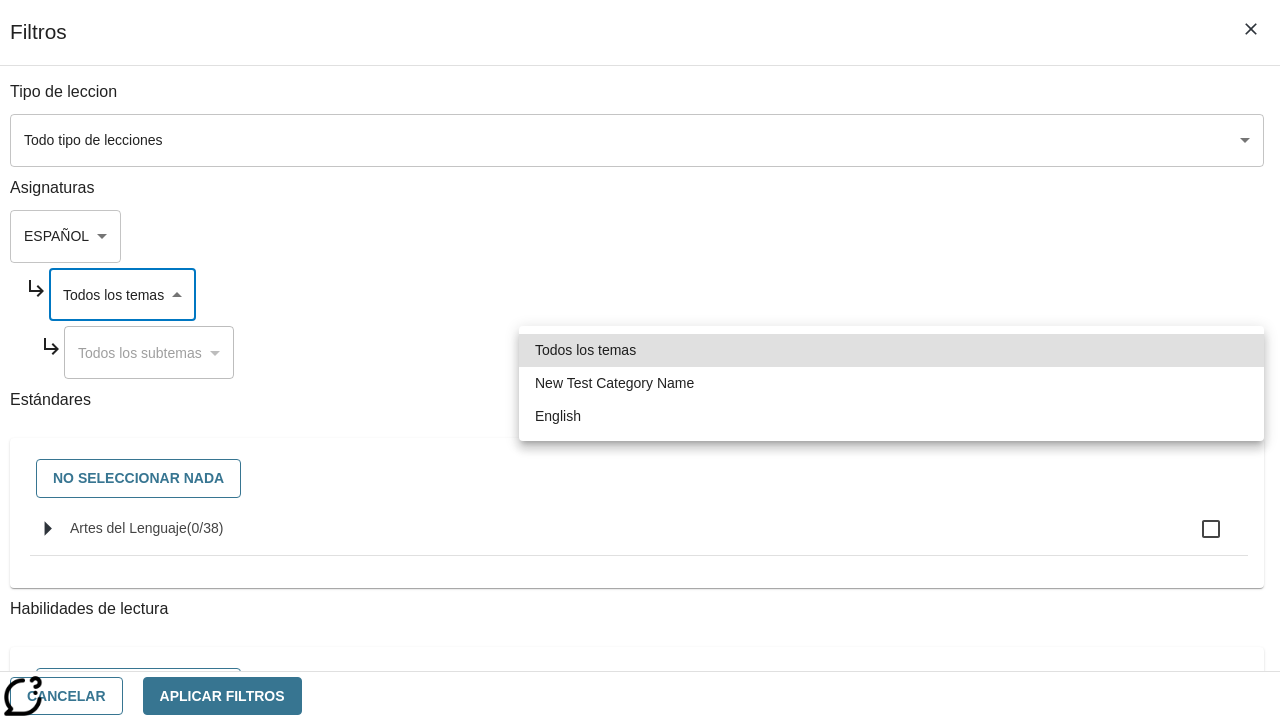 type on "265" 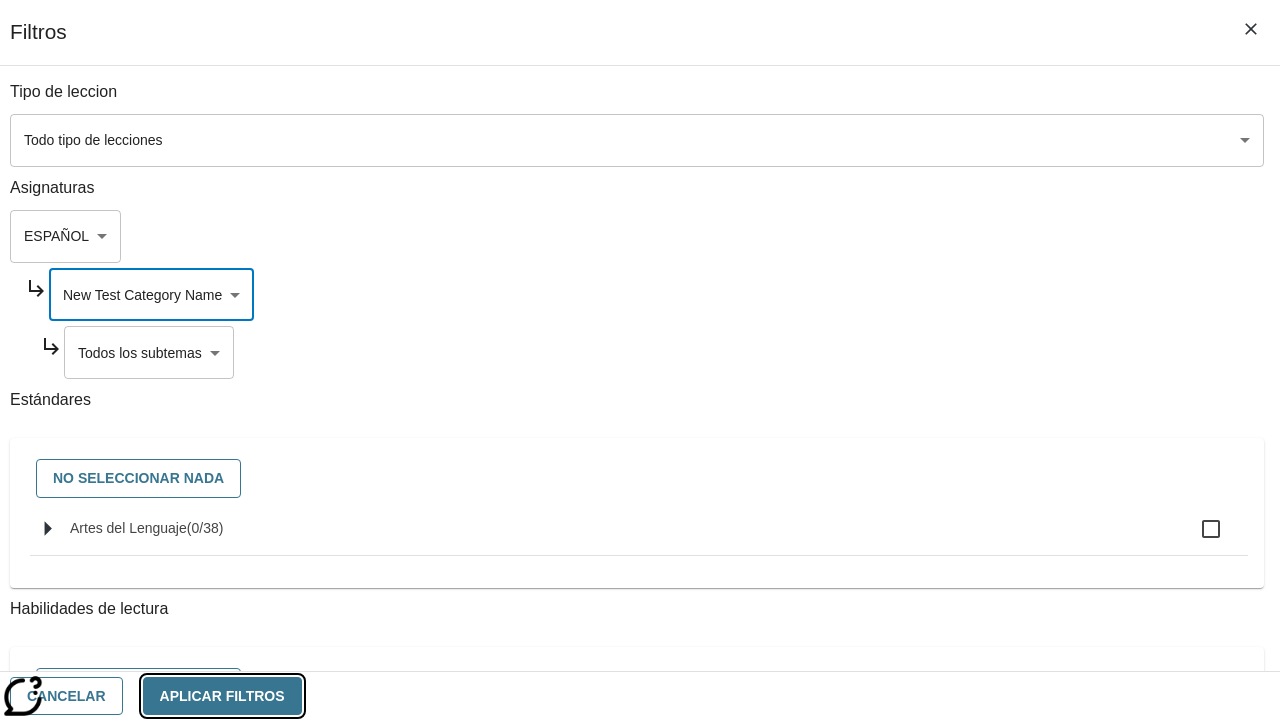 click on "Aplicar Filtros" at bounding box center [222, 696] 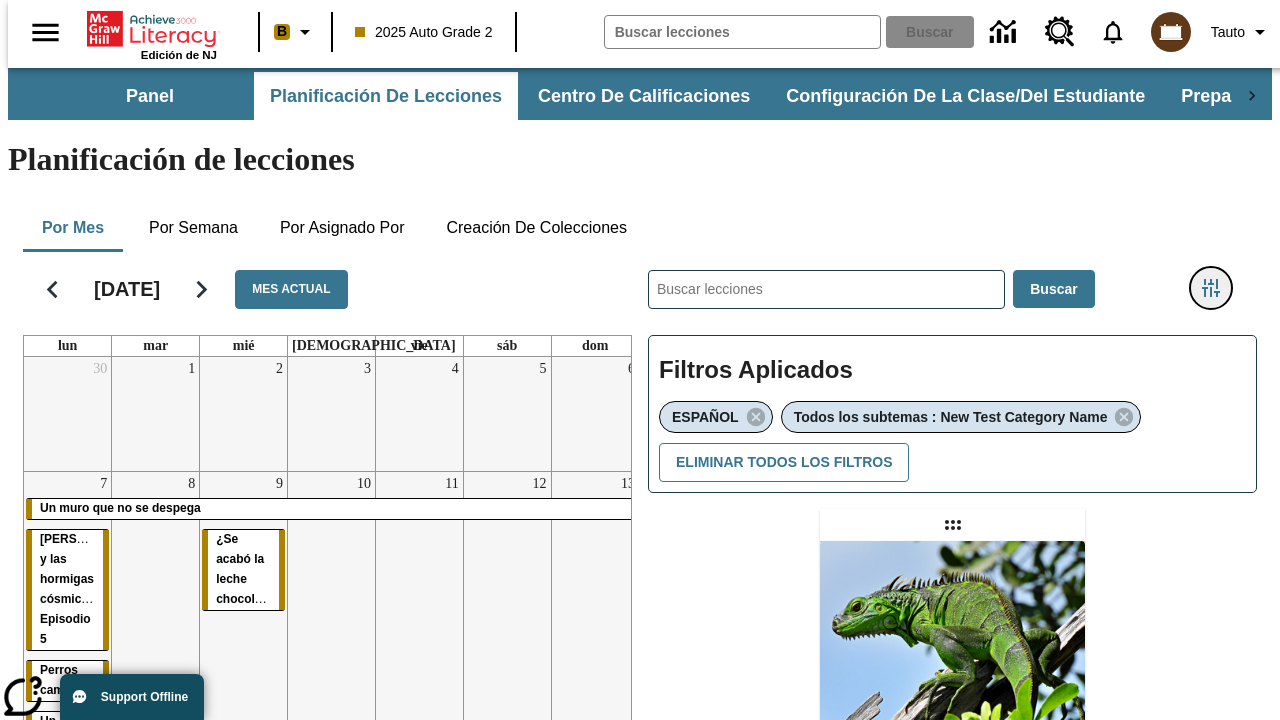 click 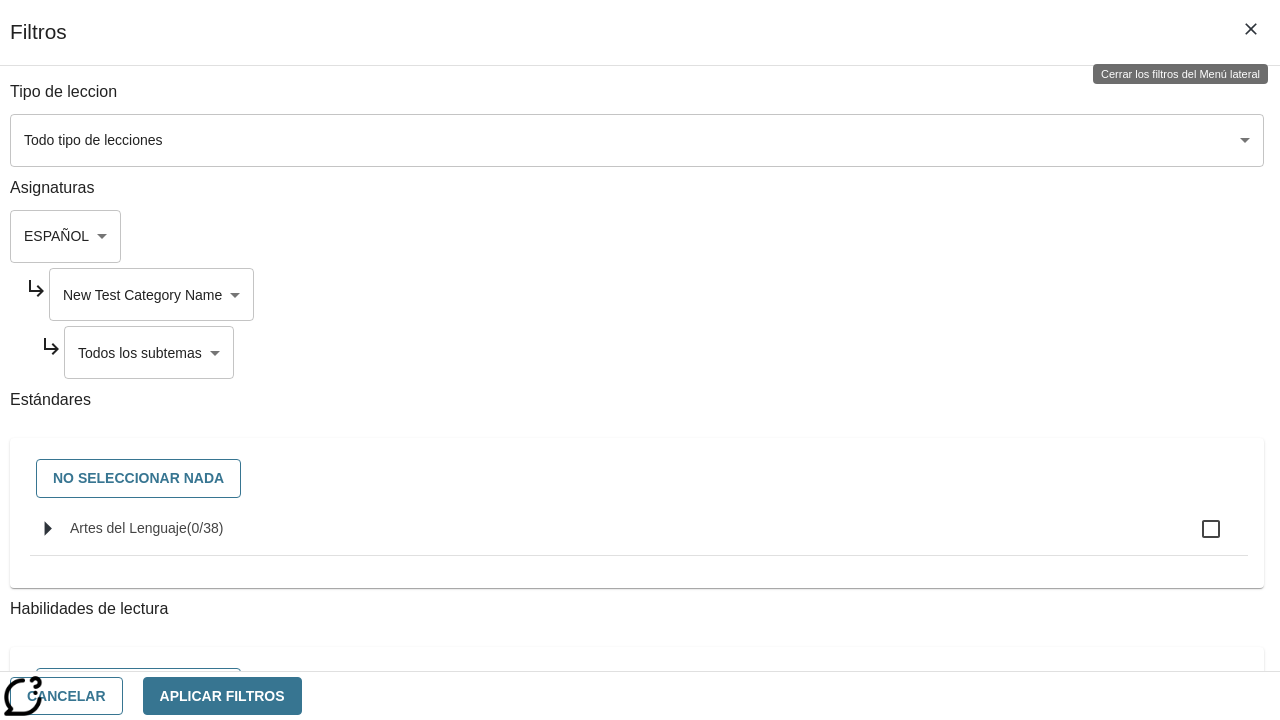 click on "Saltar al contenido principal
Edición de NJ B 2025 Auto Grade 2 Buscar 0 Tauto Panel Planificación de lecciones Centro de calificaciones Configuración de la clase/del estudiante Preparación universitaria y profesional Planificación de lecciones Por mes Por semana Por asignado por Creación de colecciones [DATE] Mes actual lun mar mié jue vie sáb dom 30 1 2 3 4 5 6 7 Un muro que no se despega [PERSON_NAME] y las hormigas cósmicas: Episodio 5 Perros campeones Un joven maestro Un museo para los perros 8 9 ¿Se acabó la leche chocolateada? 10 11 12 13 14 Un muro que no se despega 15 ¿Es este pato realmente listo? 16 La belleza toma tiempo 17 18 19 20 21 22 23 24 25 26 27 28 29 30 31 1 2 3 4 Nacido para el motocrós 5 6 7 8 9 10 ​ Buscar Filtros Aplicados ESPAÑOL Todos los subtemas : New Test Category Name Eliminar todos los filtros Asignar Artículo + Actividad ENG/ES /" at bounding box center [640, 611] 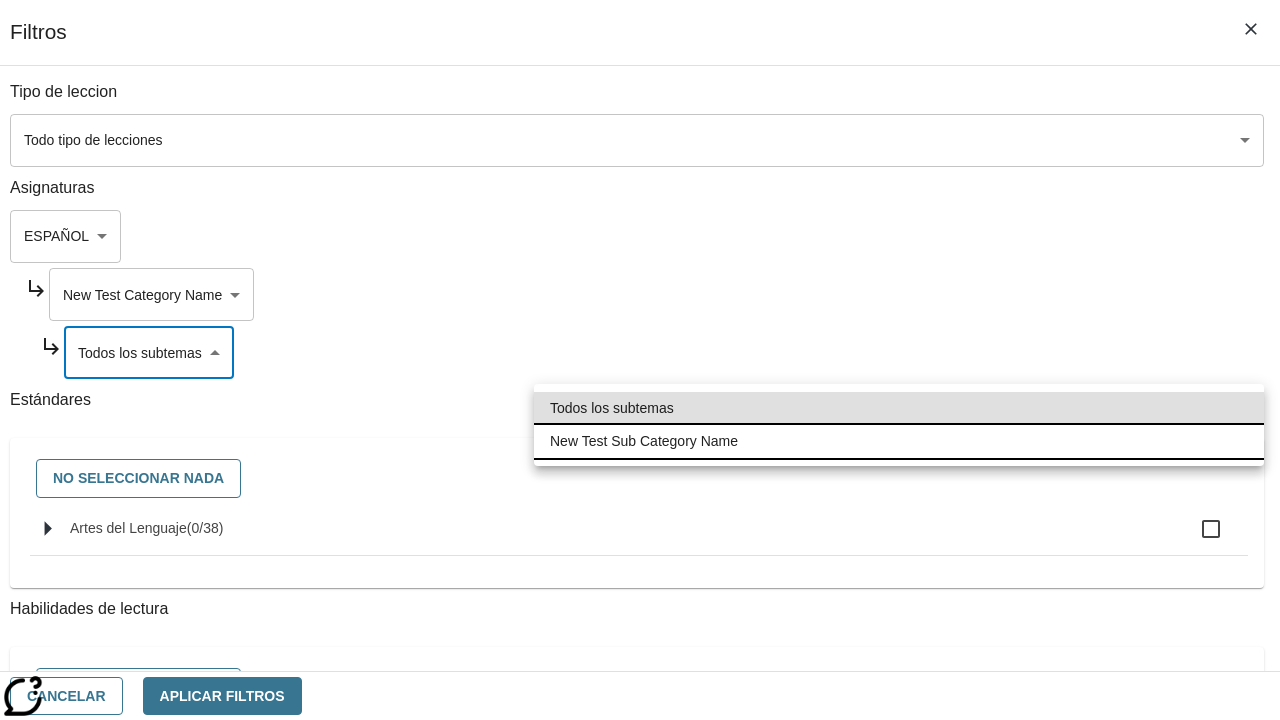 click on "New Test Sub Category Name" at bounding box center (899, 441) 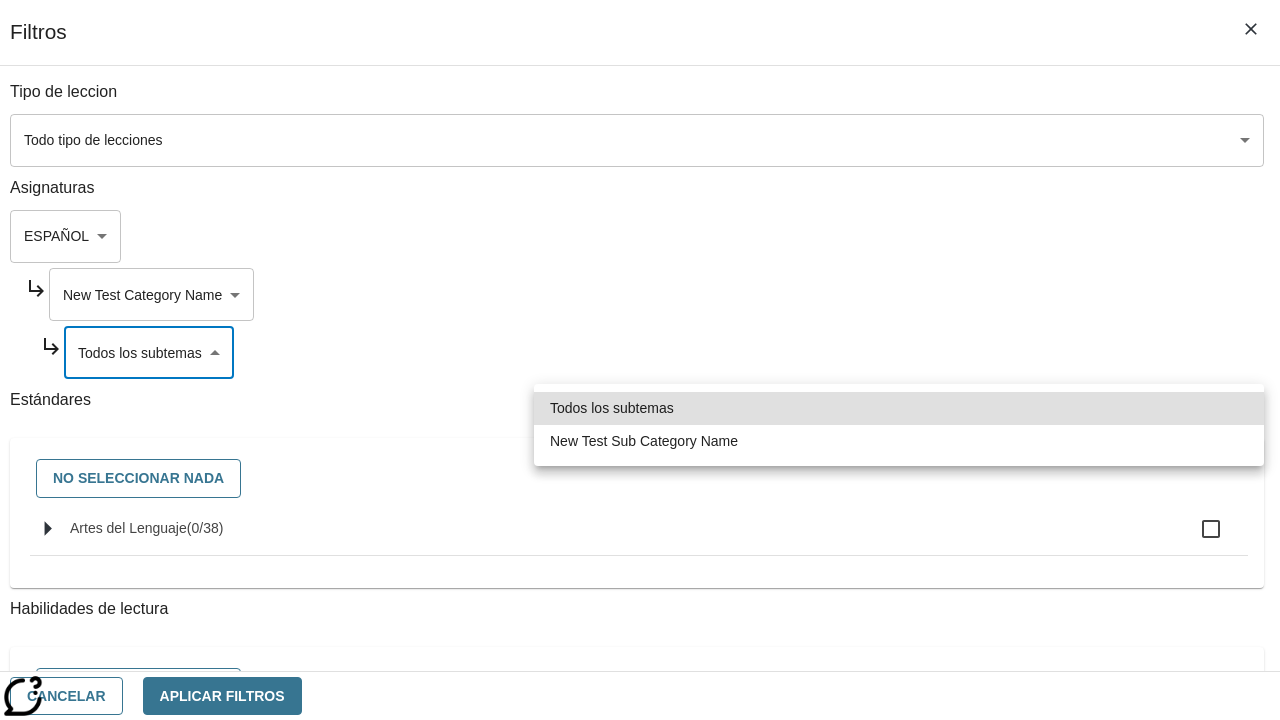 type on "2232" 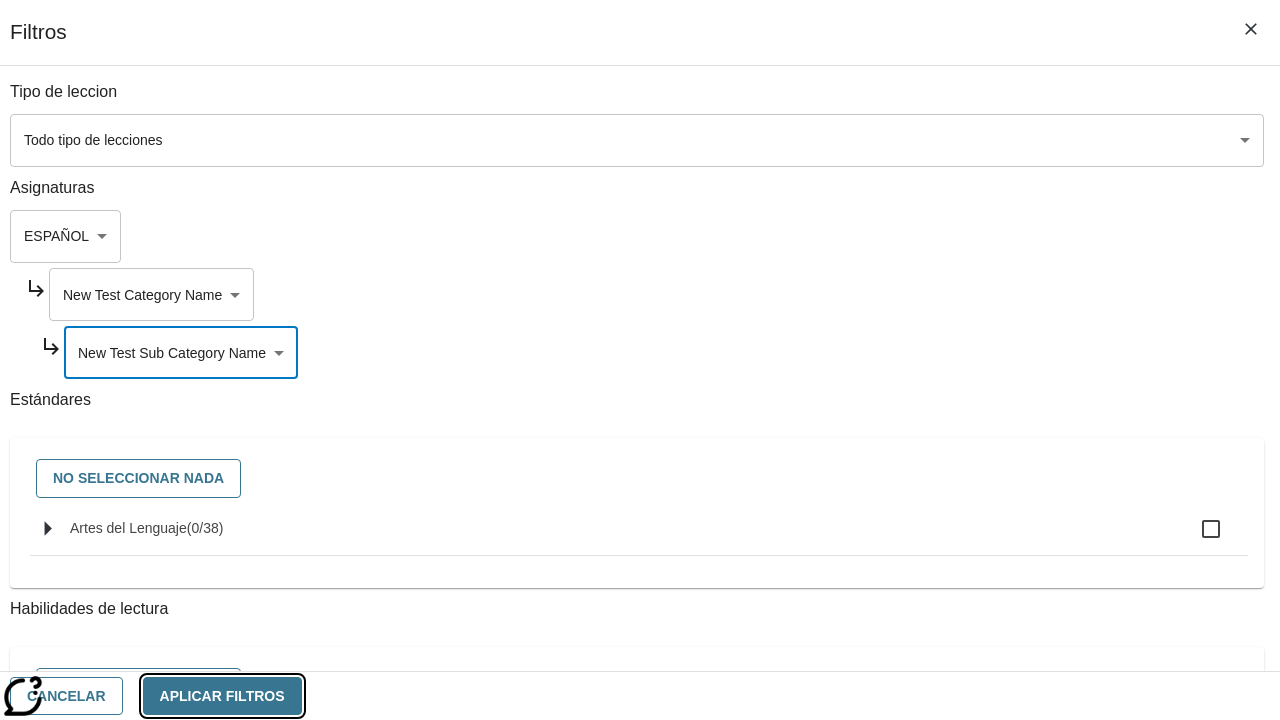 click on "Aplicar Filtros" at bounding box center [222, 696] 